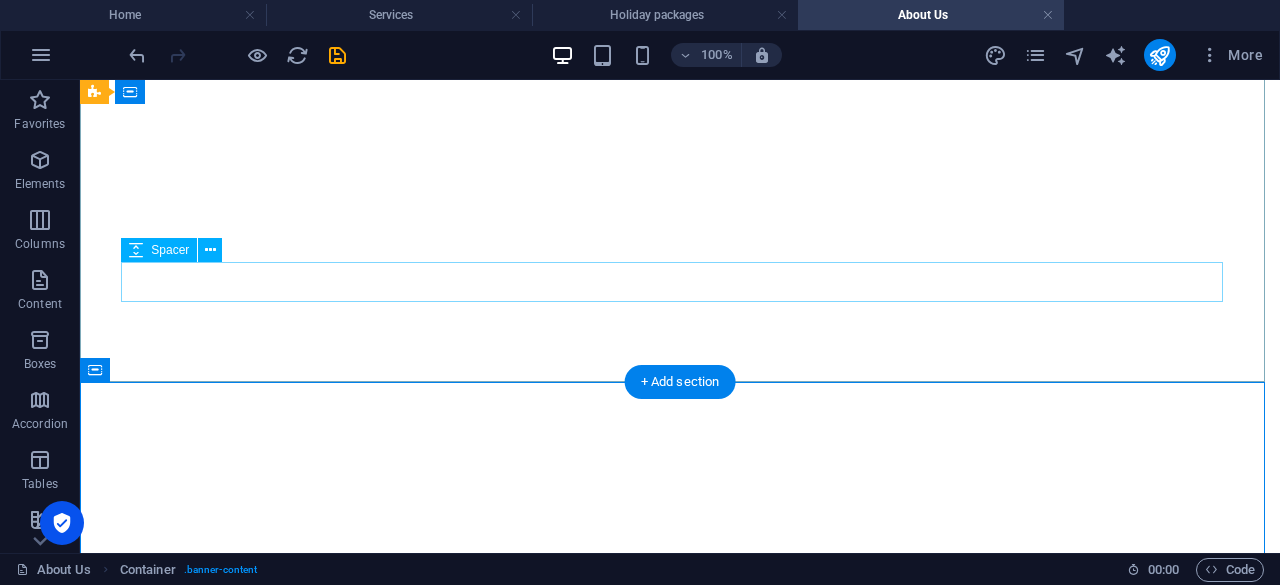scroll, scrollTop: 0, scrollLeft: 0, axis: both 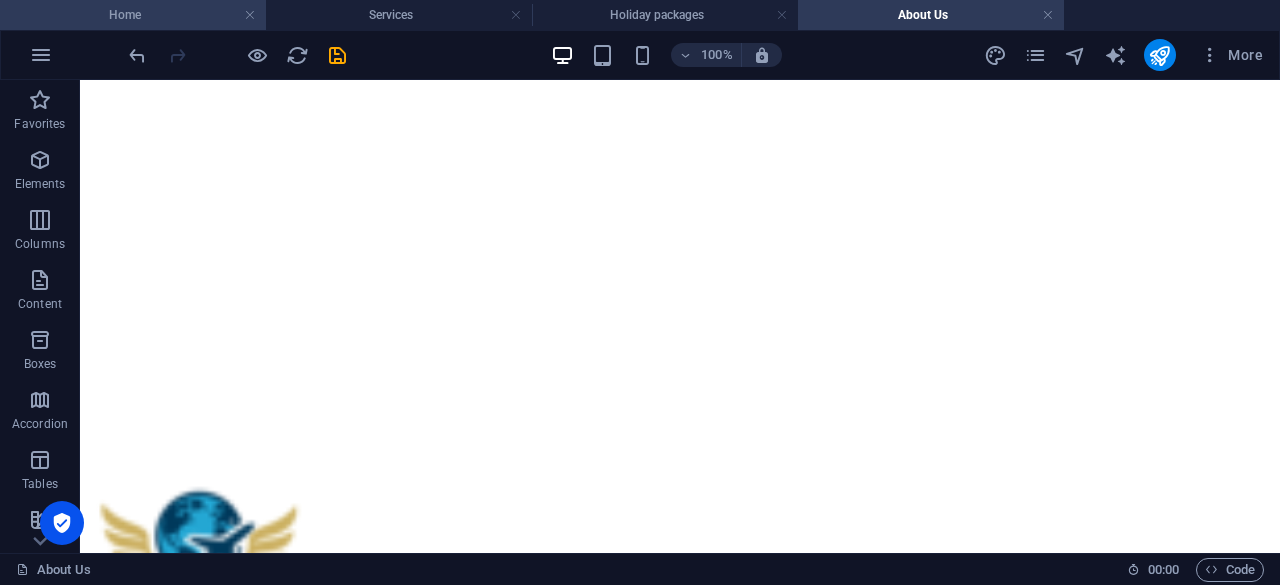 click on "Home" at bounding box center (133, 15) 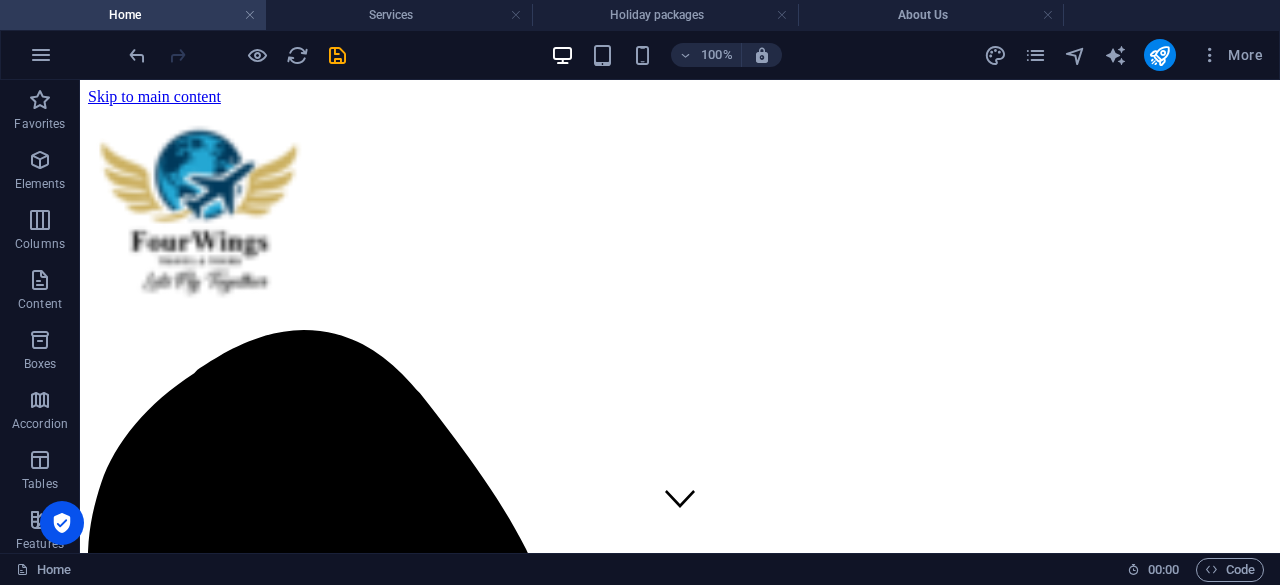 scroll, scrollTop: 0, scrollLeft: 0, axis: both 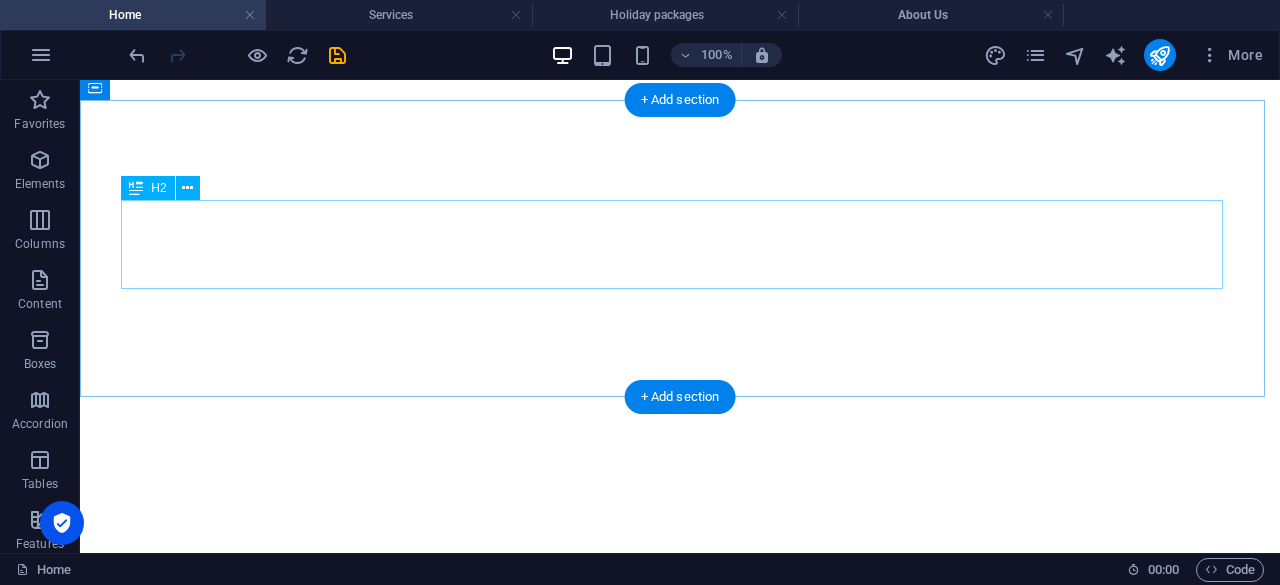 click on "Our Top Destinations" at bounding box center [680, 5042] 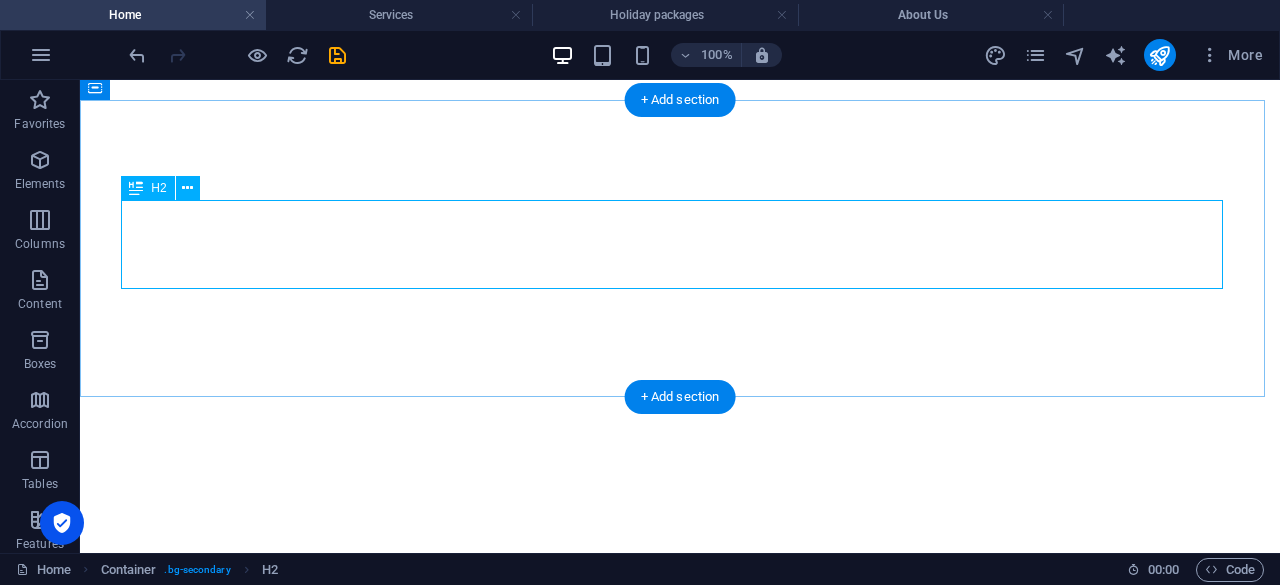 click on "Our Top Destinations" at bounding box center [680, 5042] 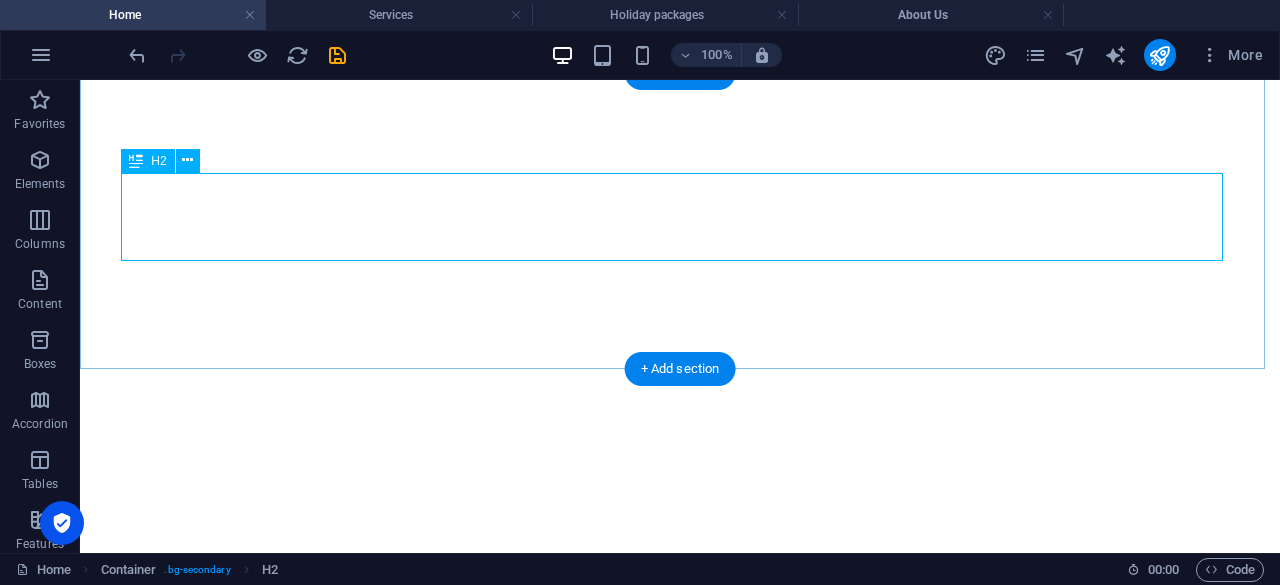 drag, startPoint x: 290, startPoint y: 218, endPoint x: 370, endPoint y: 299, distance: 113.84639 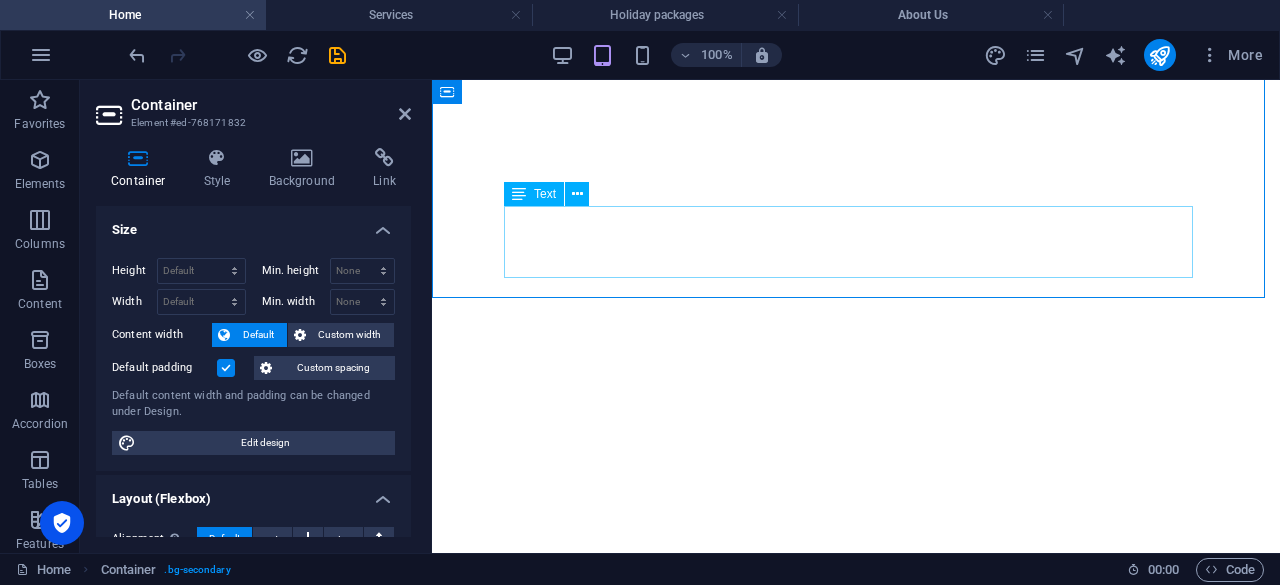scroll, scrollTop: 2399, scrollLeft: 0, axis: vertical 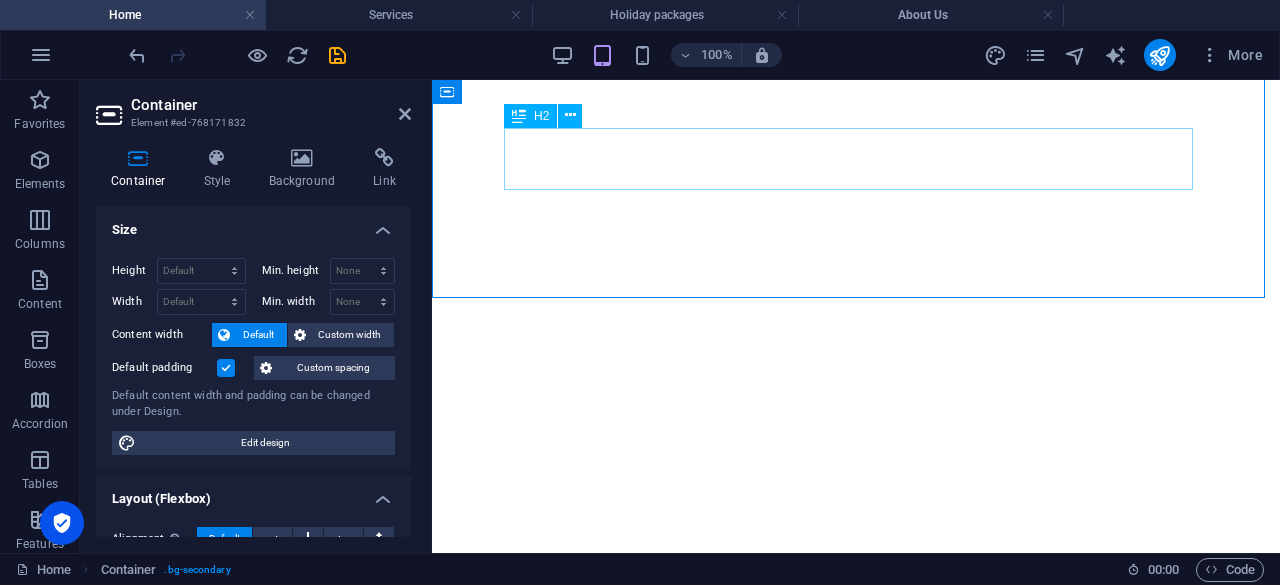 click on "Our Top Destinations" at bounding box center [856, 5320] 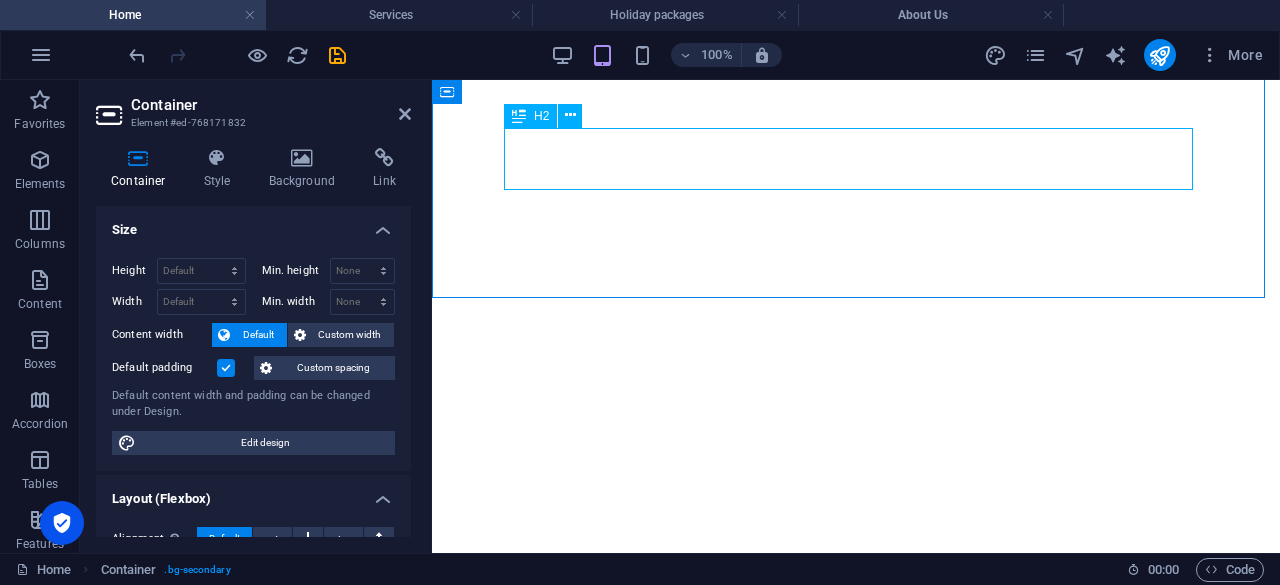 click on "Our Top Destinations" at bounding box center [856, 5320] 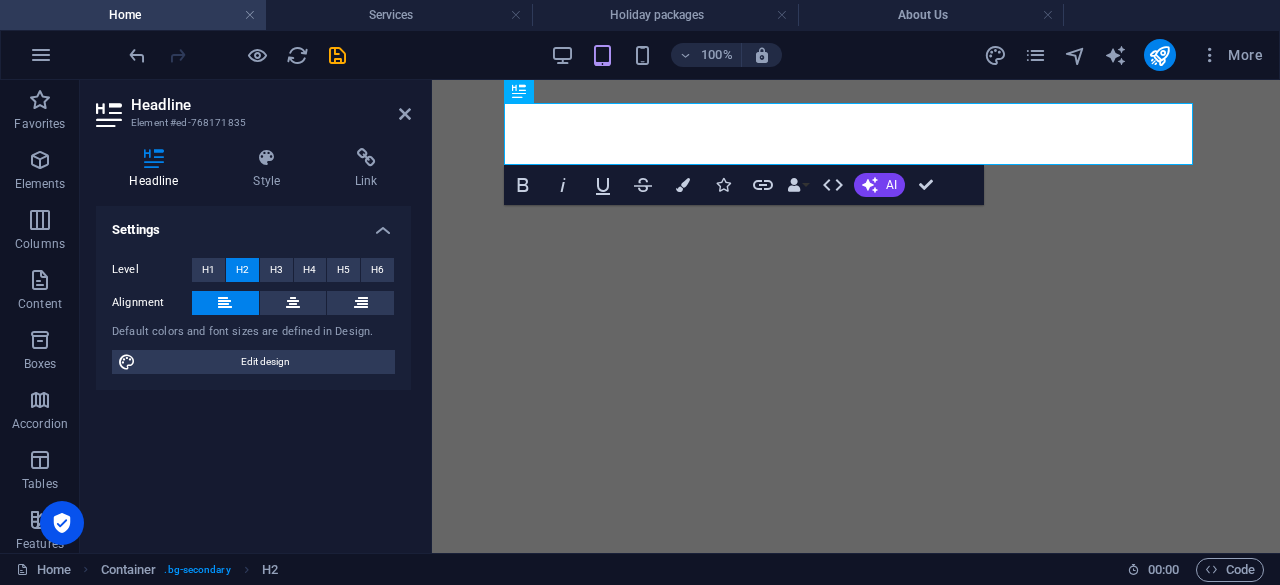 scroll, scrollTop: 2424, scrollLeft: 0, axis: vertical 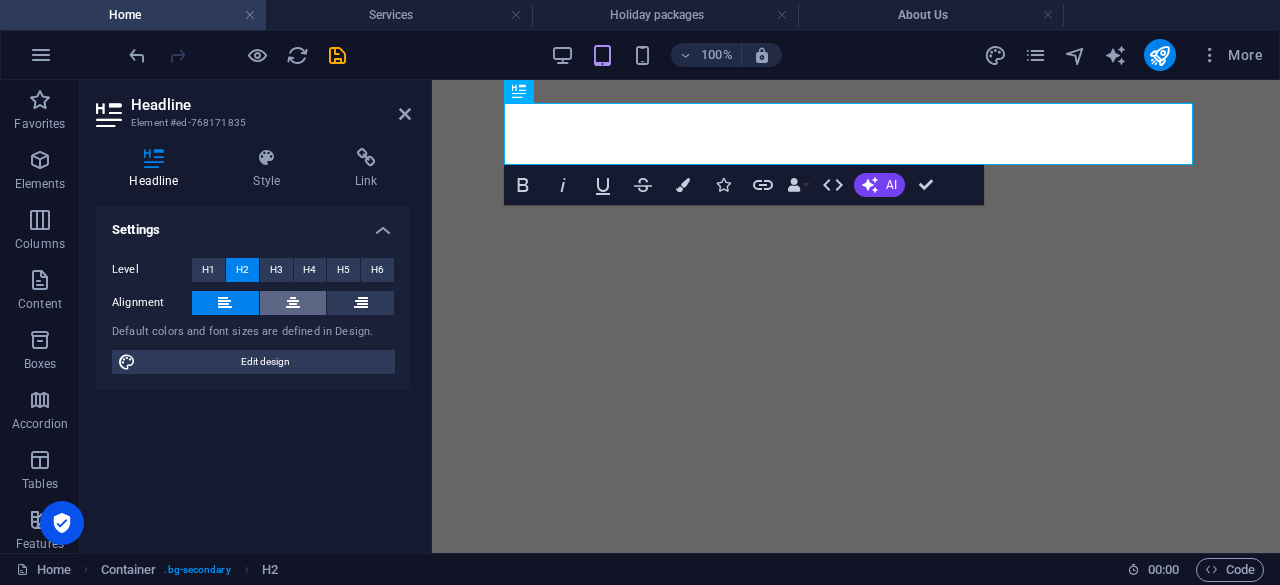 click at bounding box center (293, 303) 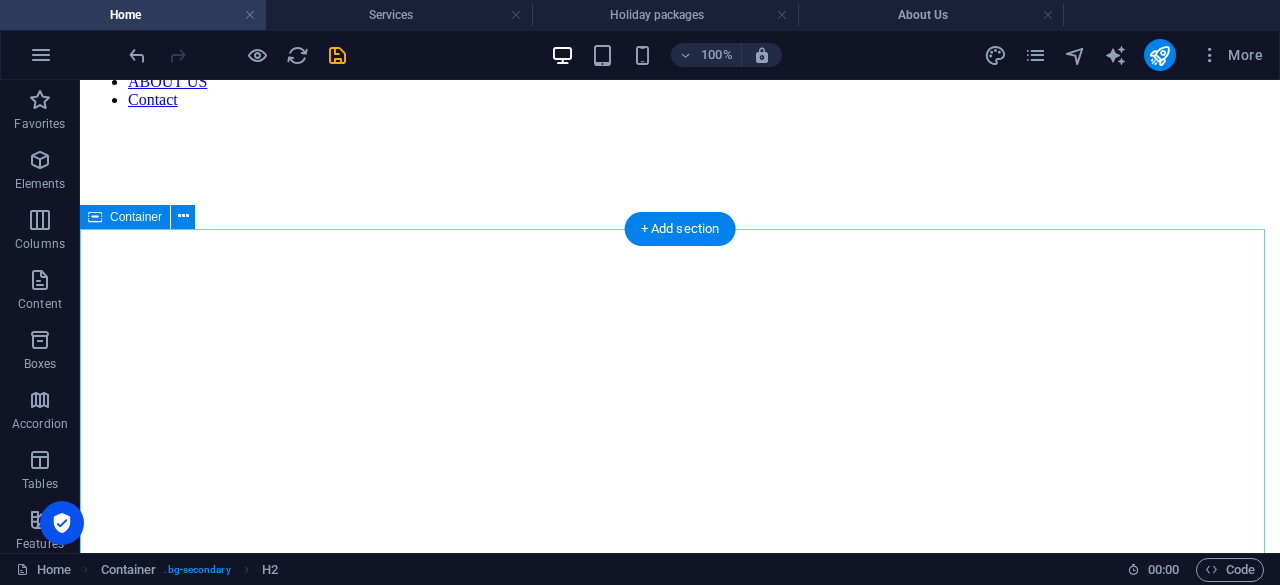 scroll, scrollTop: 1501, scrollLeft: 0, axis: vertical 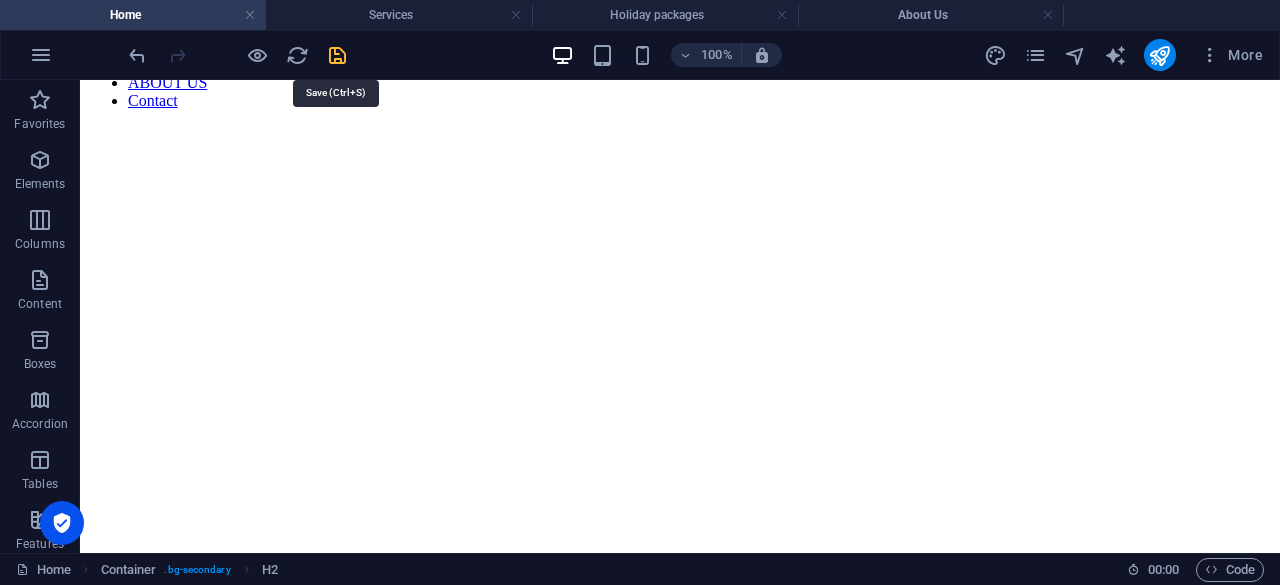 click at bounding box center [337, 55] 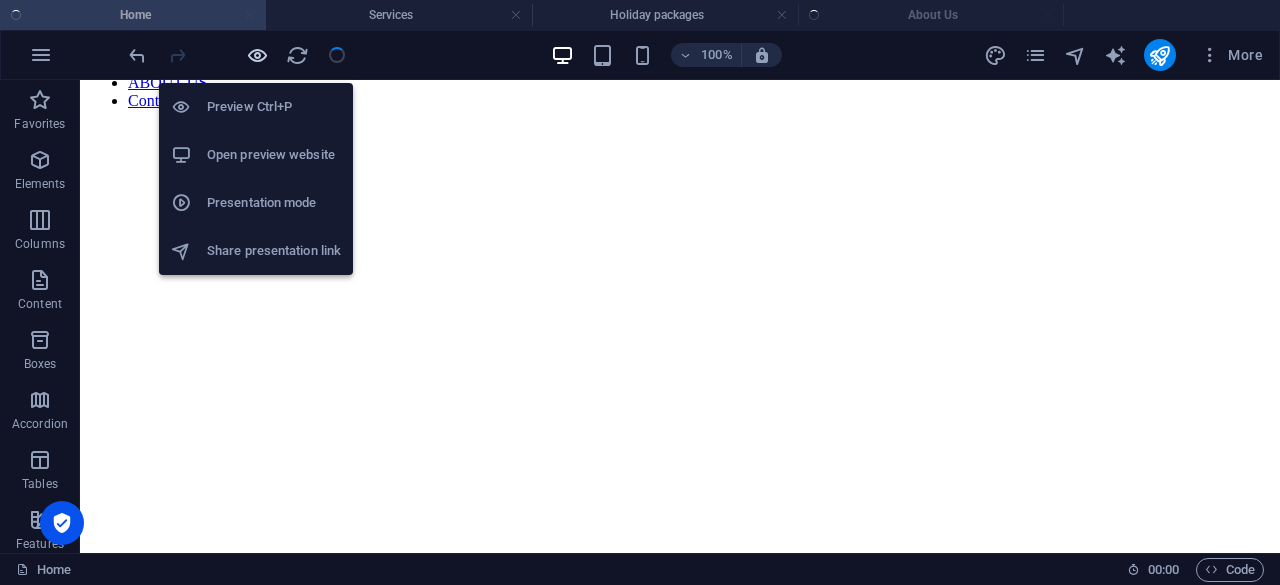 click at bounding box center (257, 55) 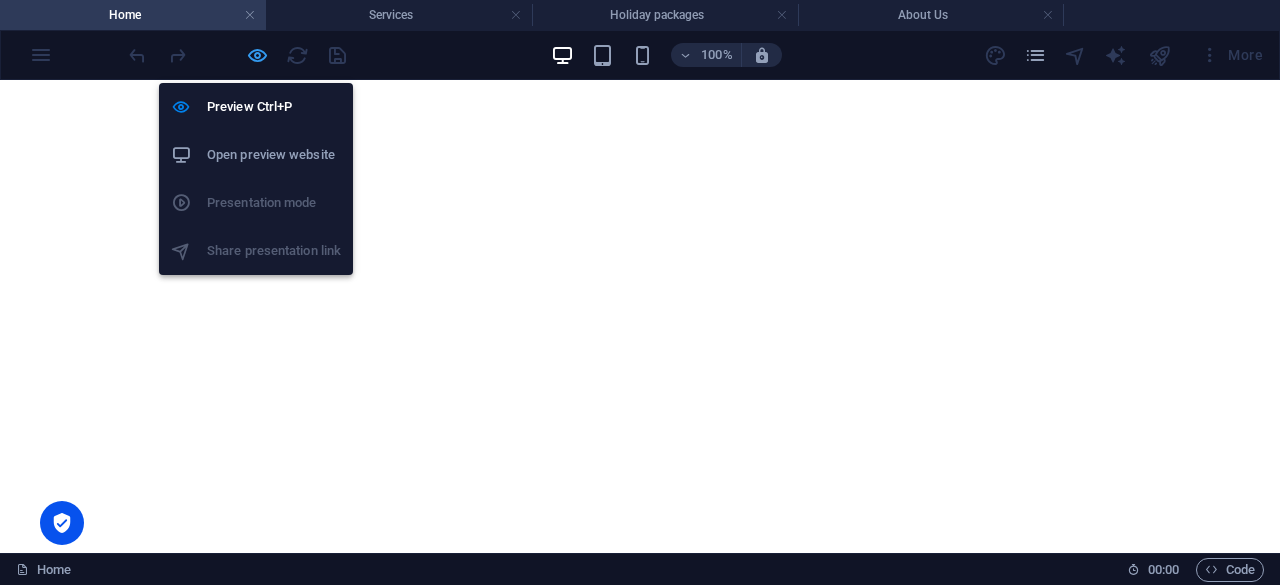 click at bounding box center [257, 55] 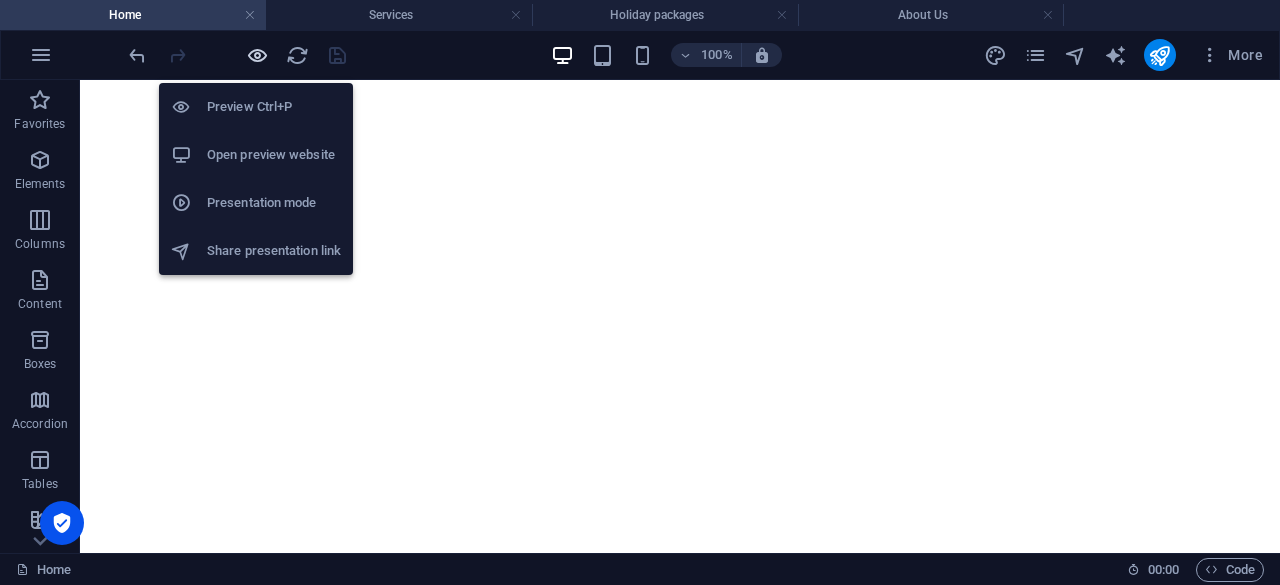 scroll, scrollTop: 2001, scrollLeft: 0, axis: vertical 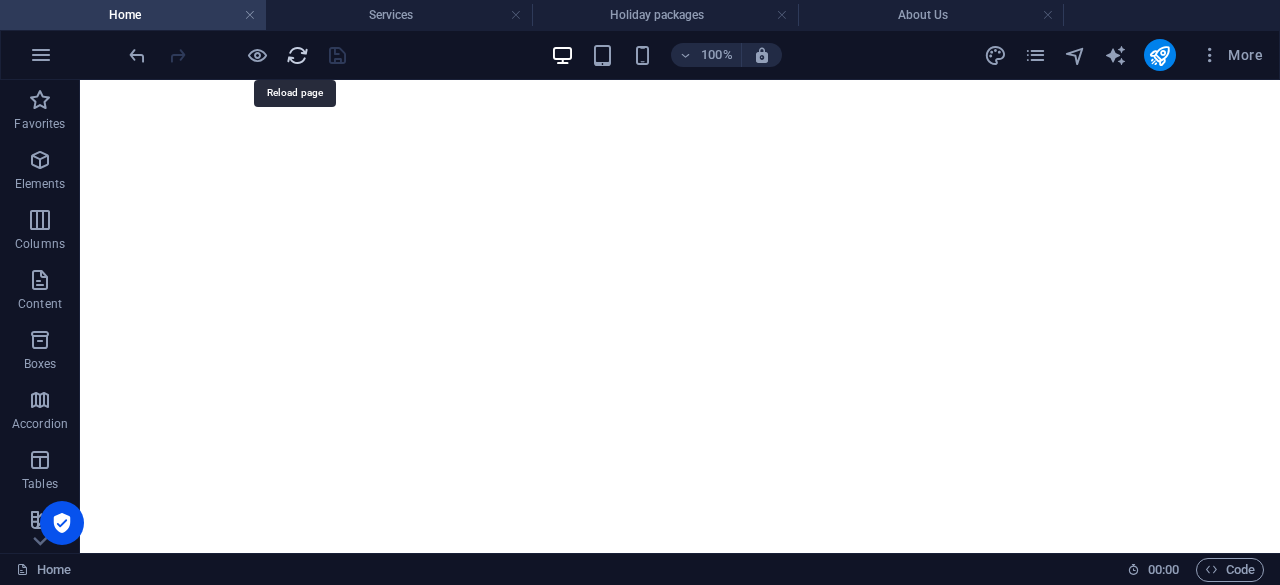 click at bounding box center [297, 55] 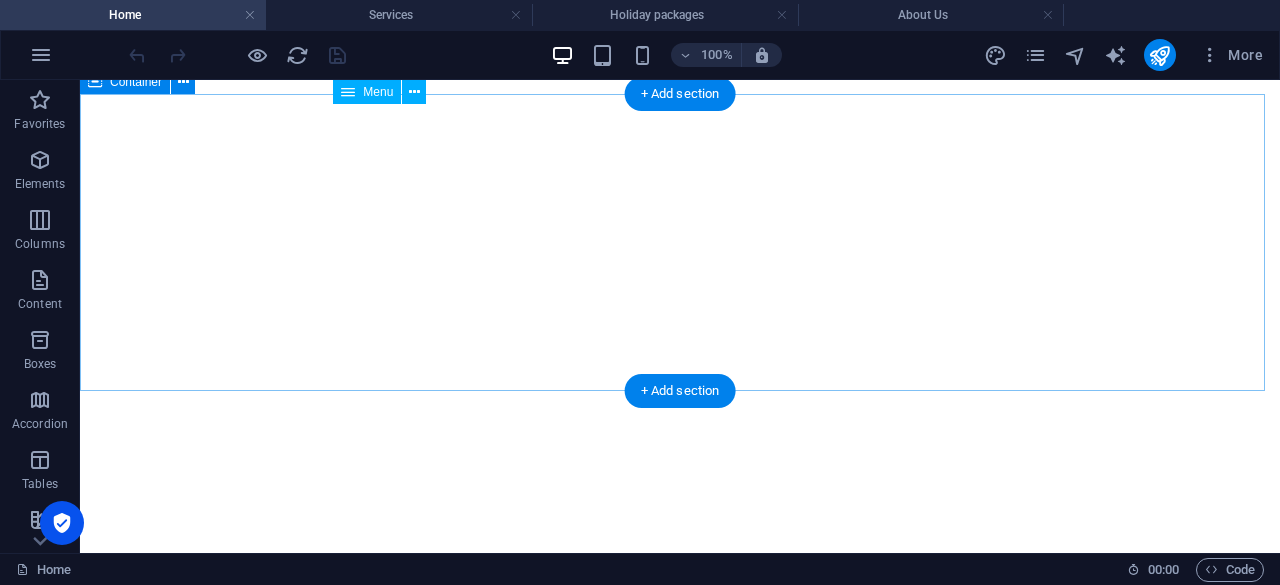 scroll, scrollTop: 2000, scrollLeft: 0, axis: vertical 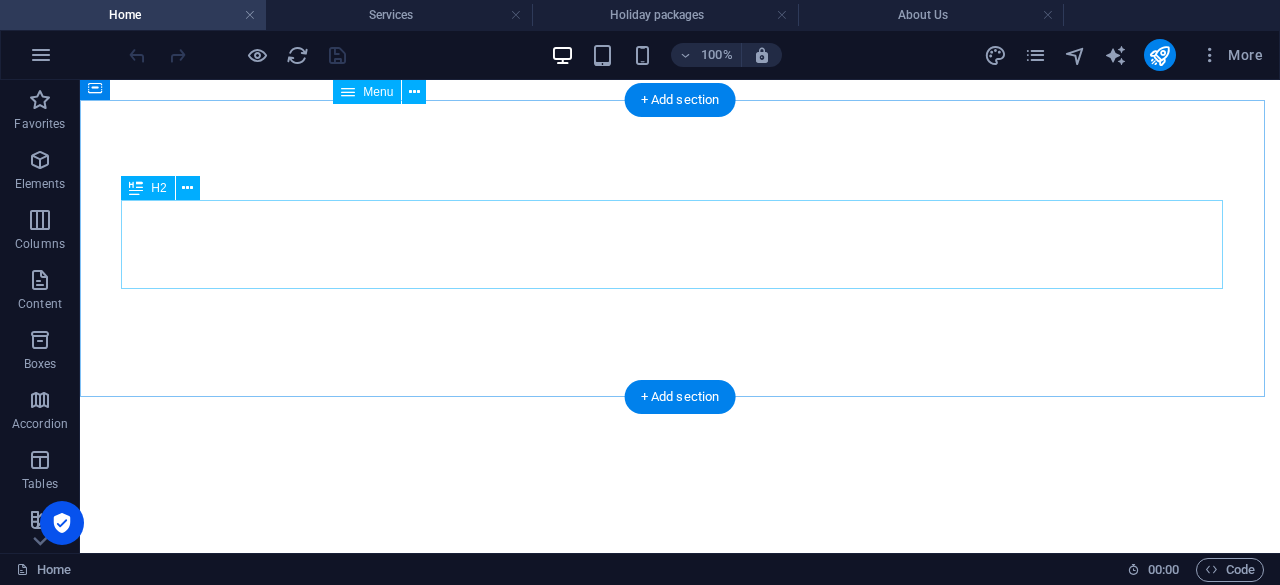 click on "Our Top Destinations" at bounding box center (680, 5042) 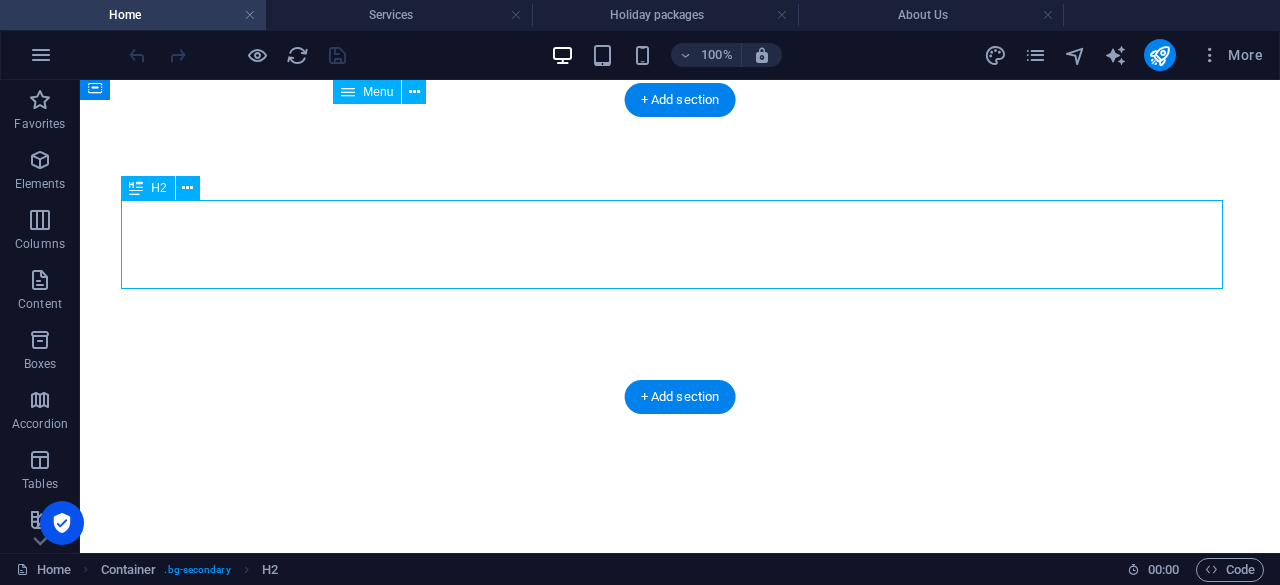 click on "Our Top Destinations" at bounding box center (680, 5042) 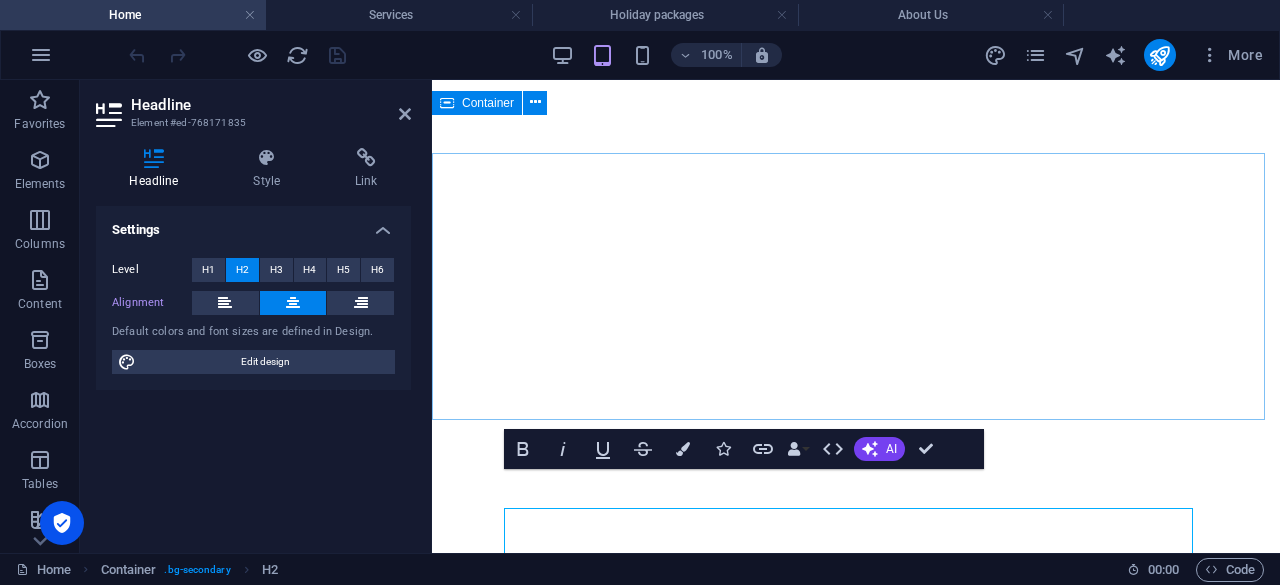 scroll, scrollTop: 2058, scrollLeft: 0, axis: vertical 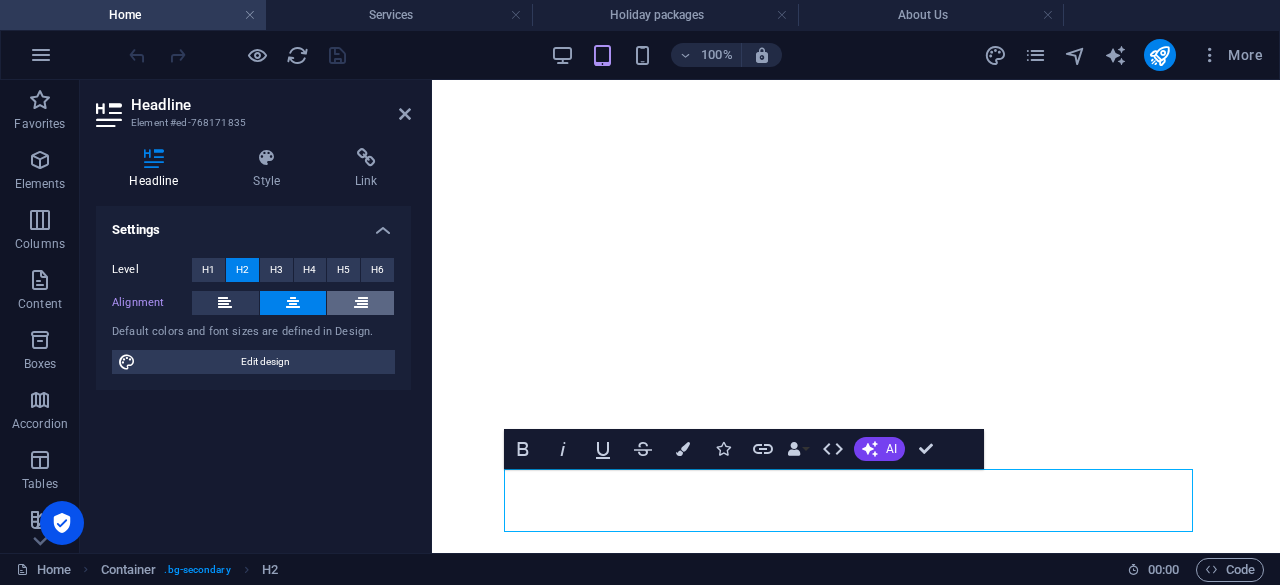 click at bounding box center (360, 303) 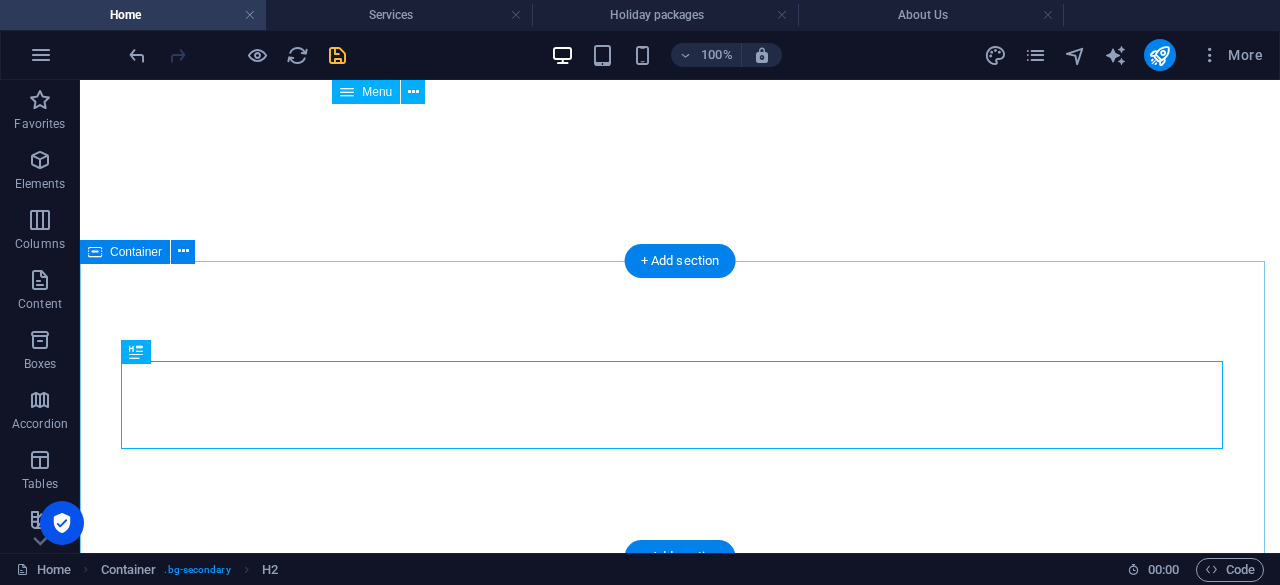 scroll, scrollTop: 1835, scrollLeft: 0, axis: vertical 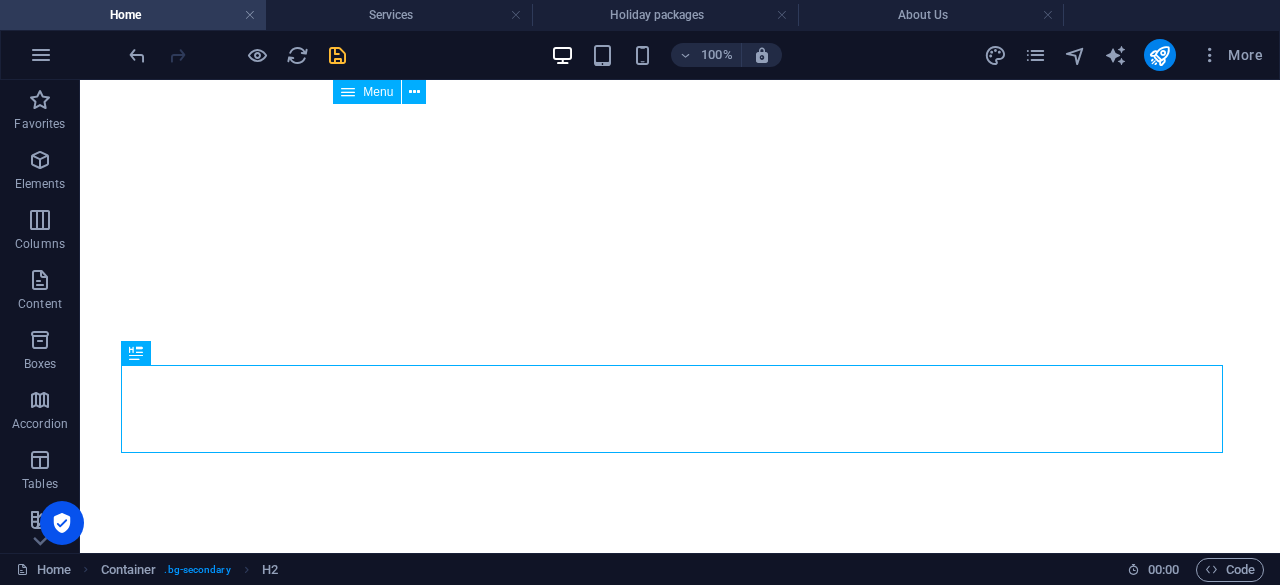 click at bounding box center (337, 55) 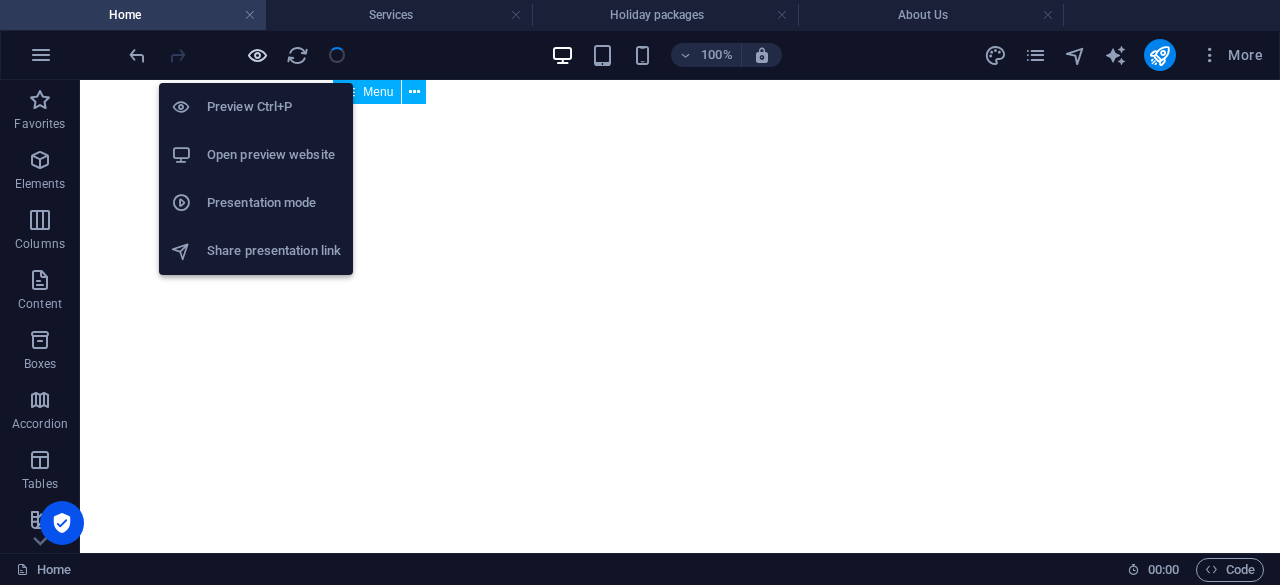 click at bounding box center (257, 55) 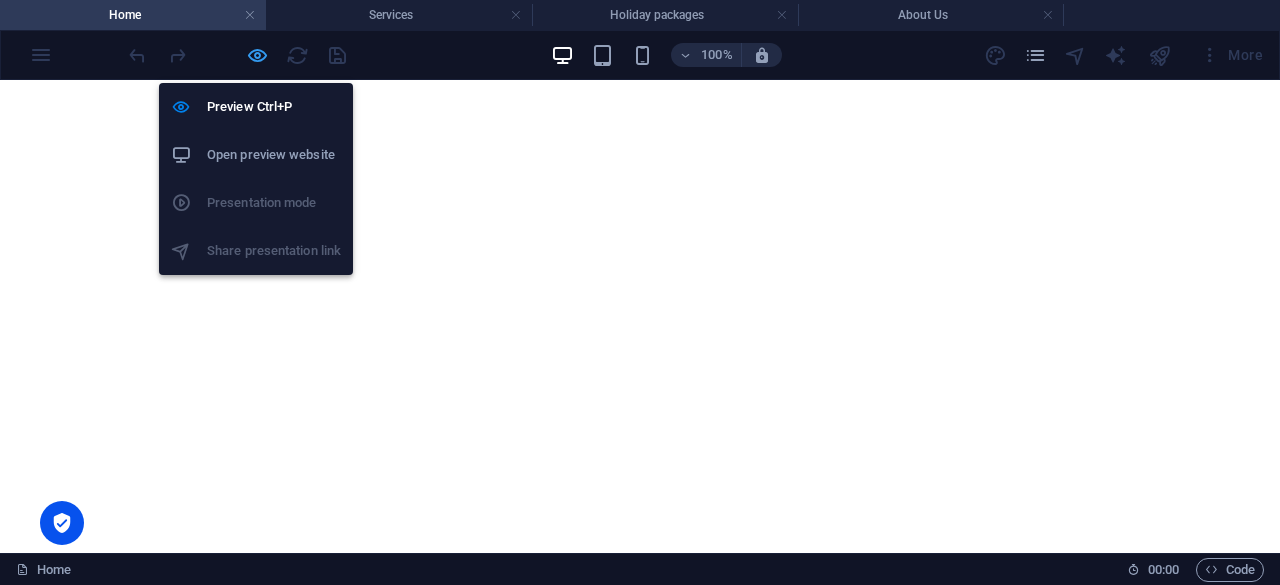 scroll, scrollTop: 1862, scrollLeft: 0, axis: vertical 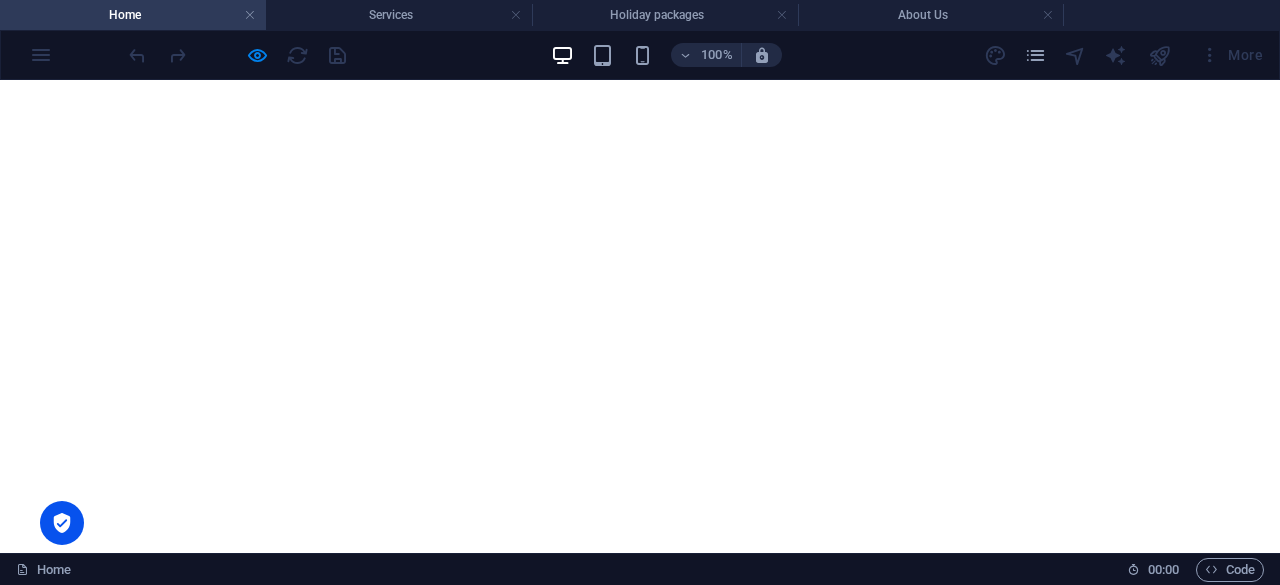 type 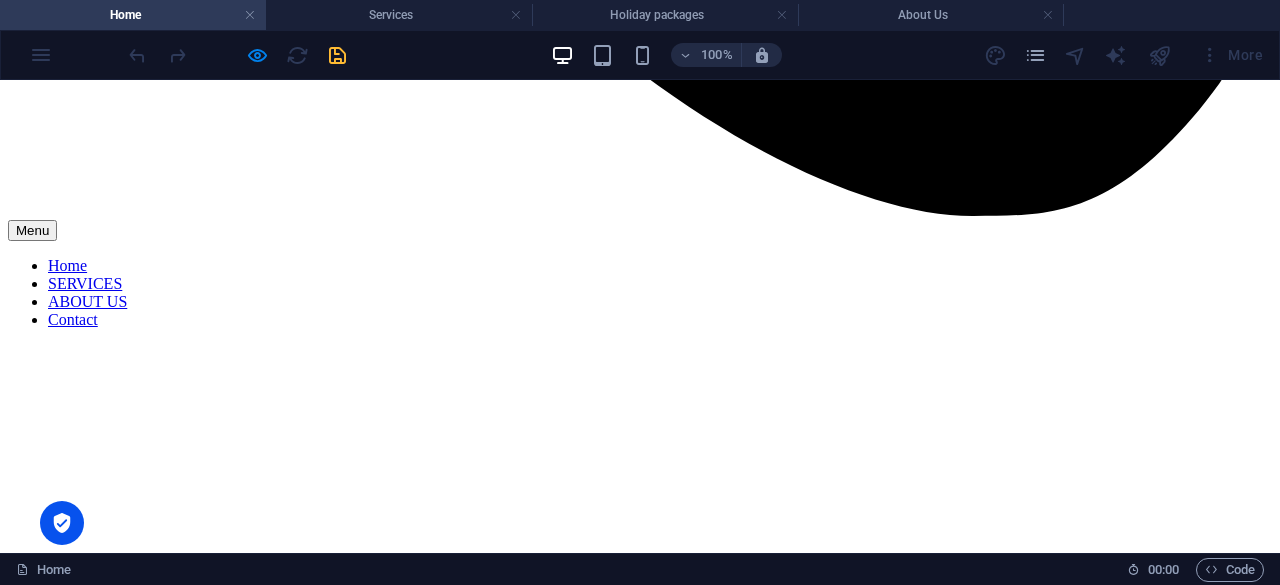 scroll, scrollTop: 0, scrollLeft: 0, axis: both 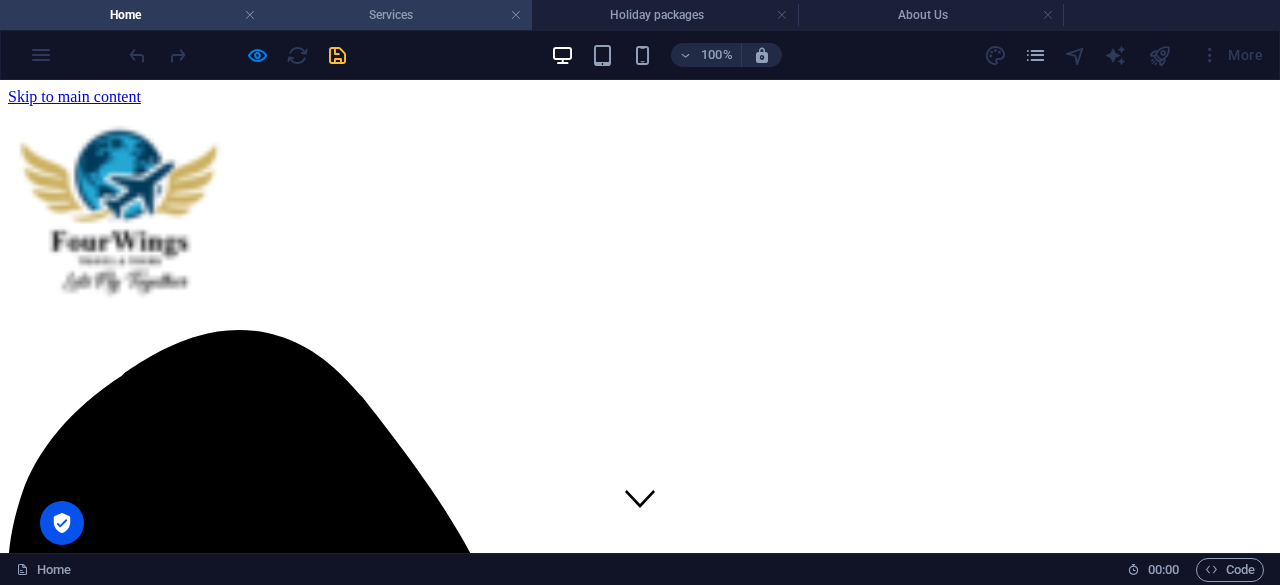 click on "Services" at bounding box center (399, 15) 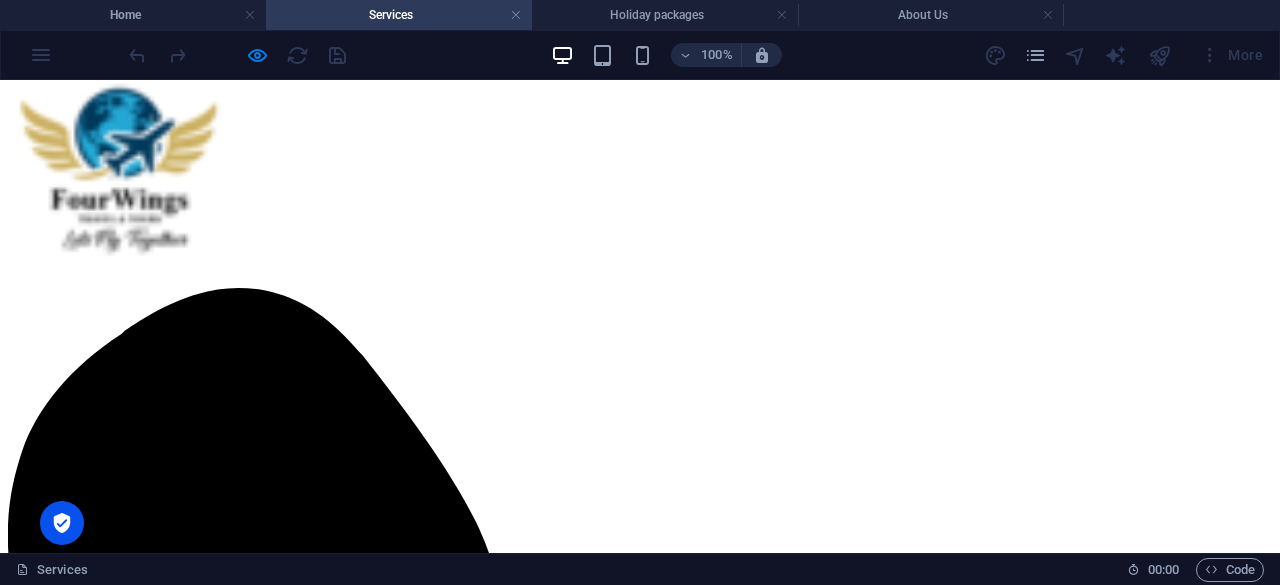 scroll, scrollTop: 0, scrollLeft: 0, axis: both 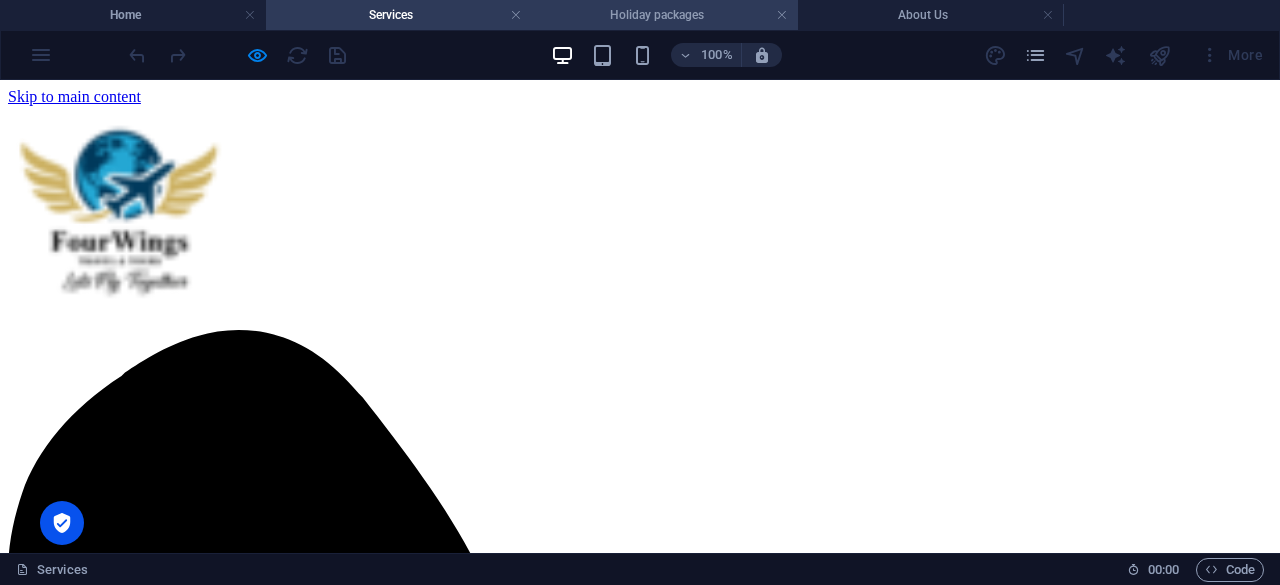 click on "Holiday packages" at bounding box center (665, 15) 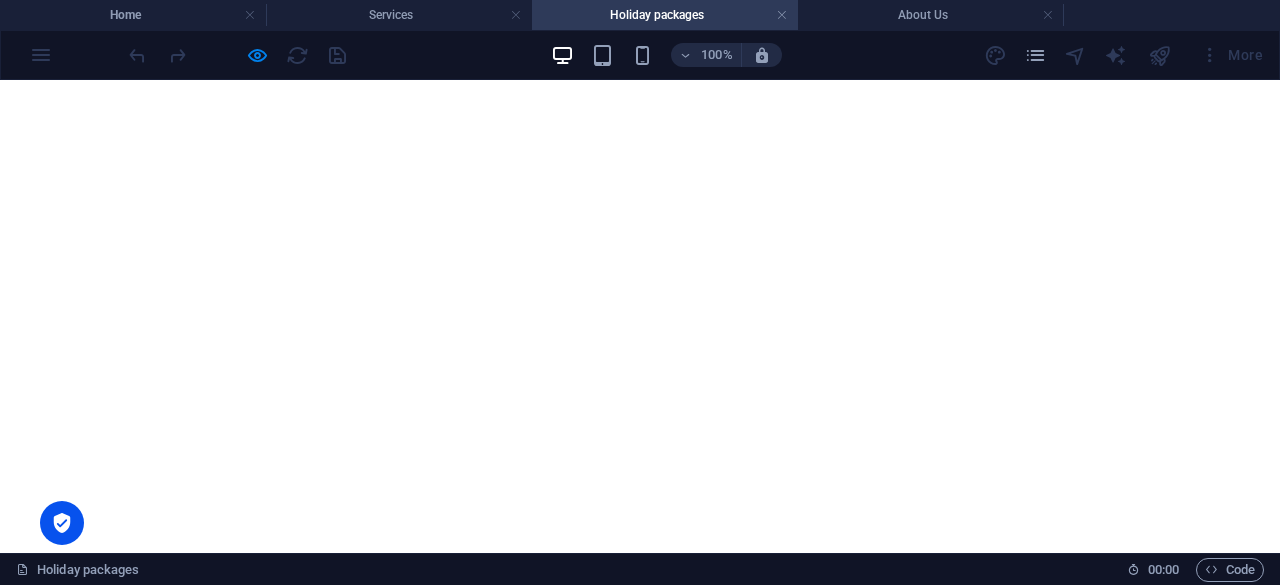 scroll, scrollTop: 0, scrollLeft: 0, axis: both 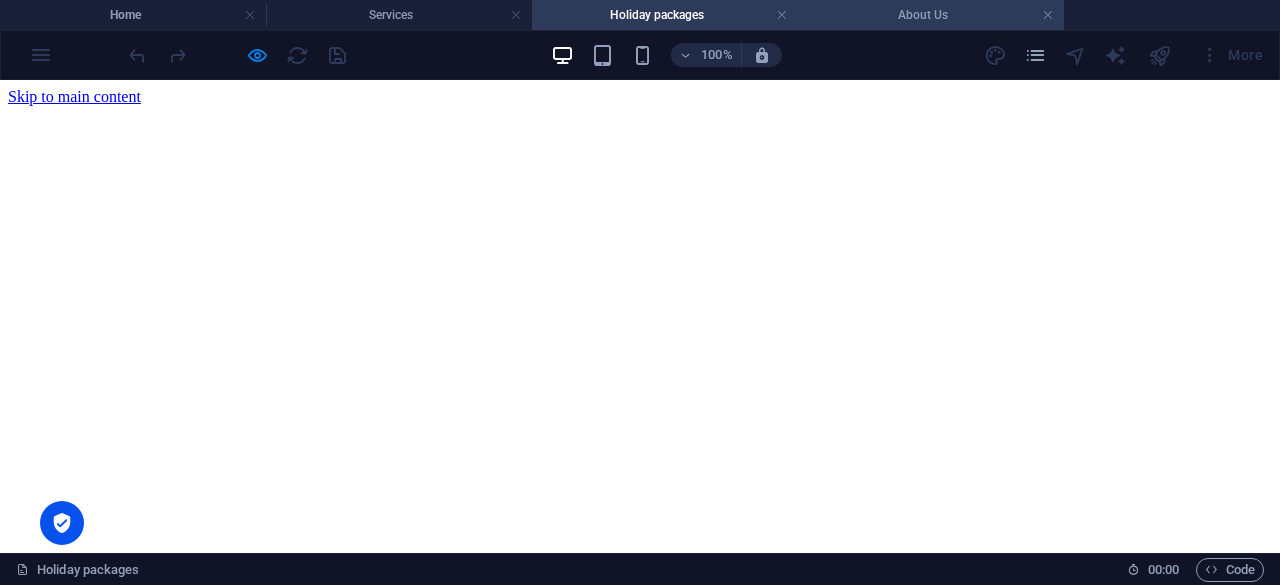 click on "About Us" at bounding box center (931, 15) 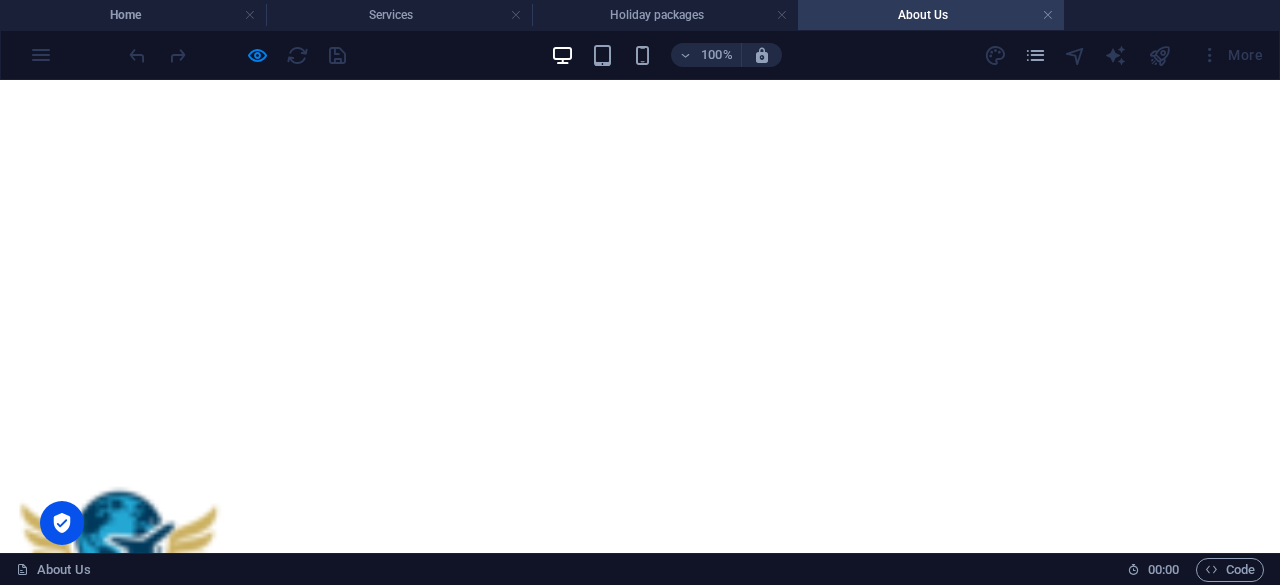 scroll, scrollTop: 0, scrollLeft: 0, axis: both 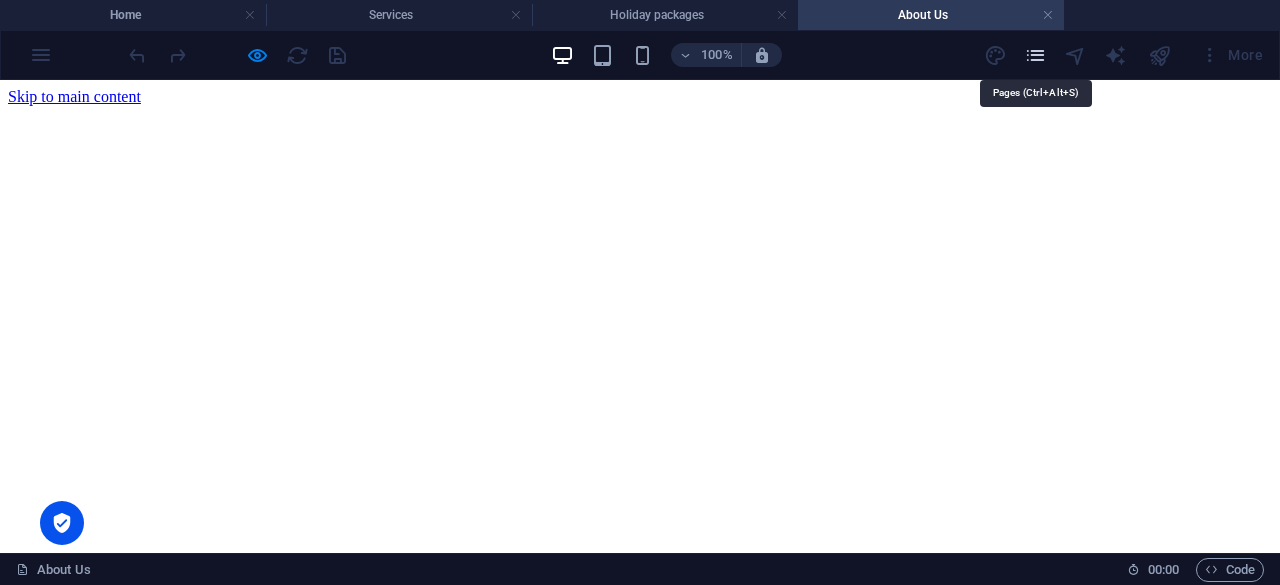 click at bounding box center (1035, 55) 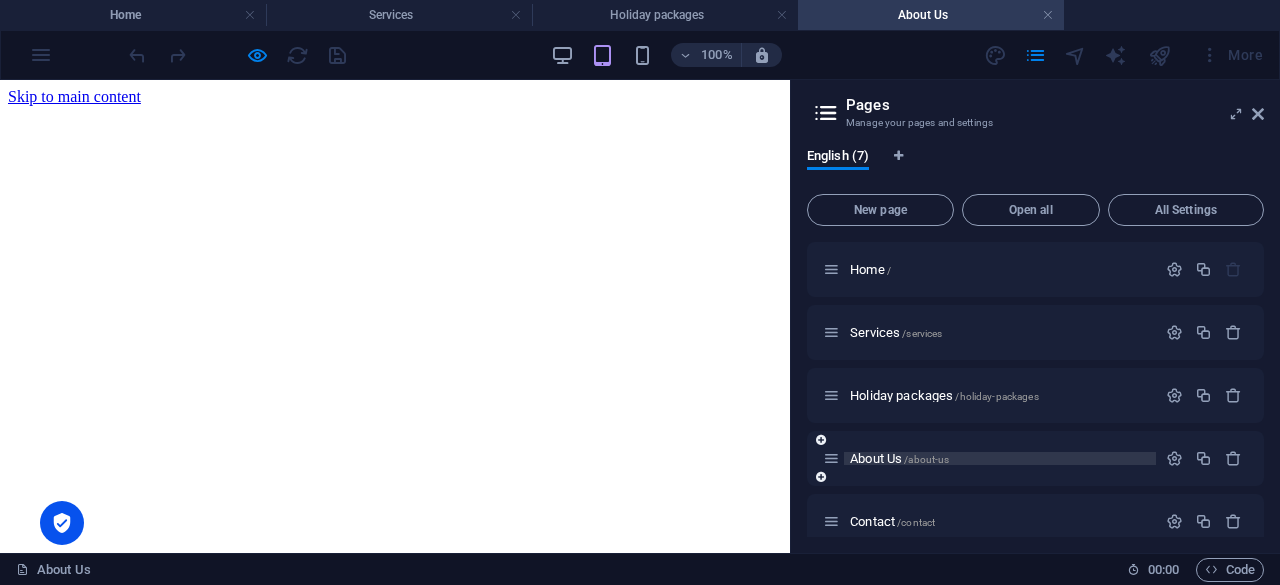 click on "About Us /about-us" at bounding box center (899, 458) 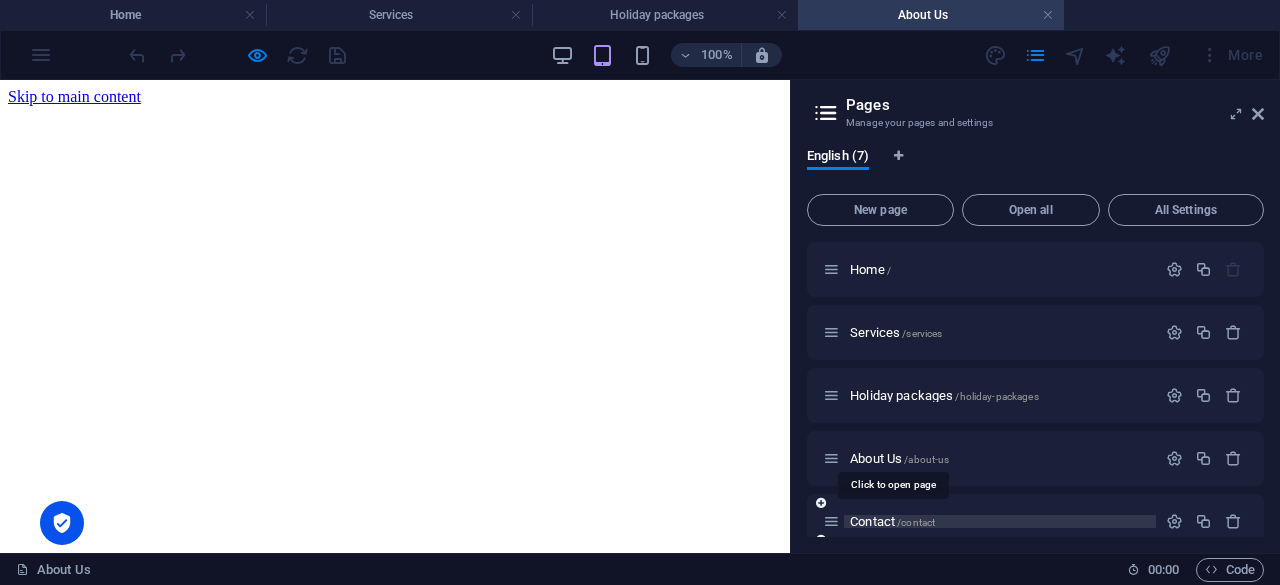 click on "Contact /contact" at bounding box center [892, 521] 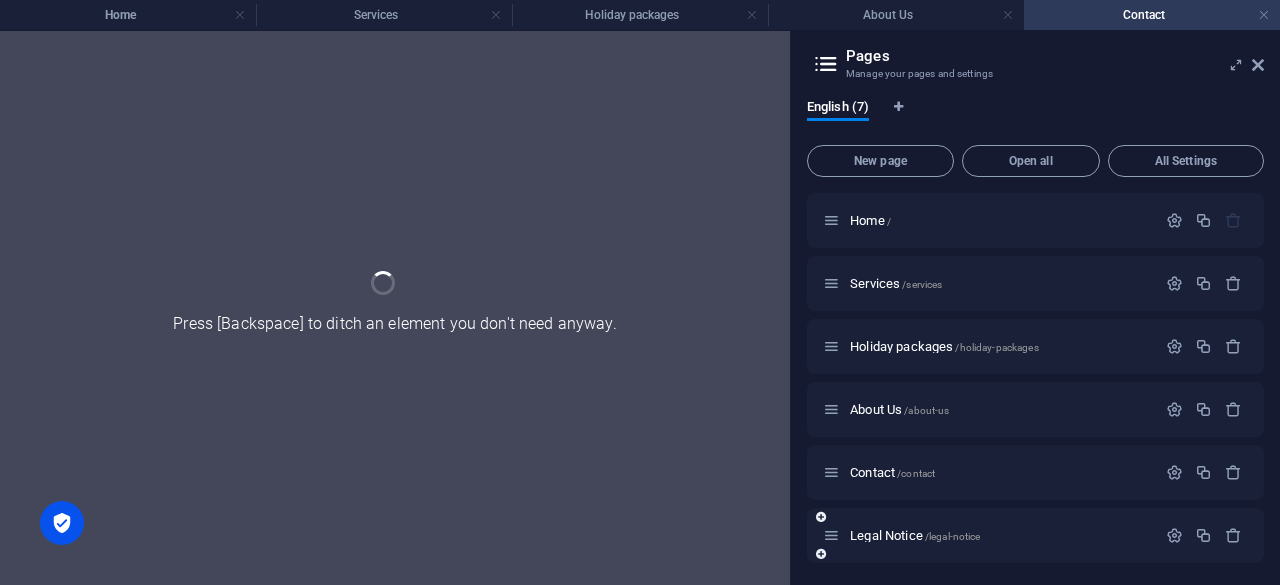 click on "Legal Notice /legal-notice" at bounding box center (989, 535) 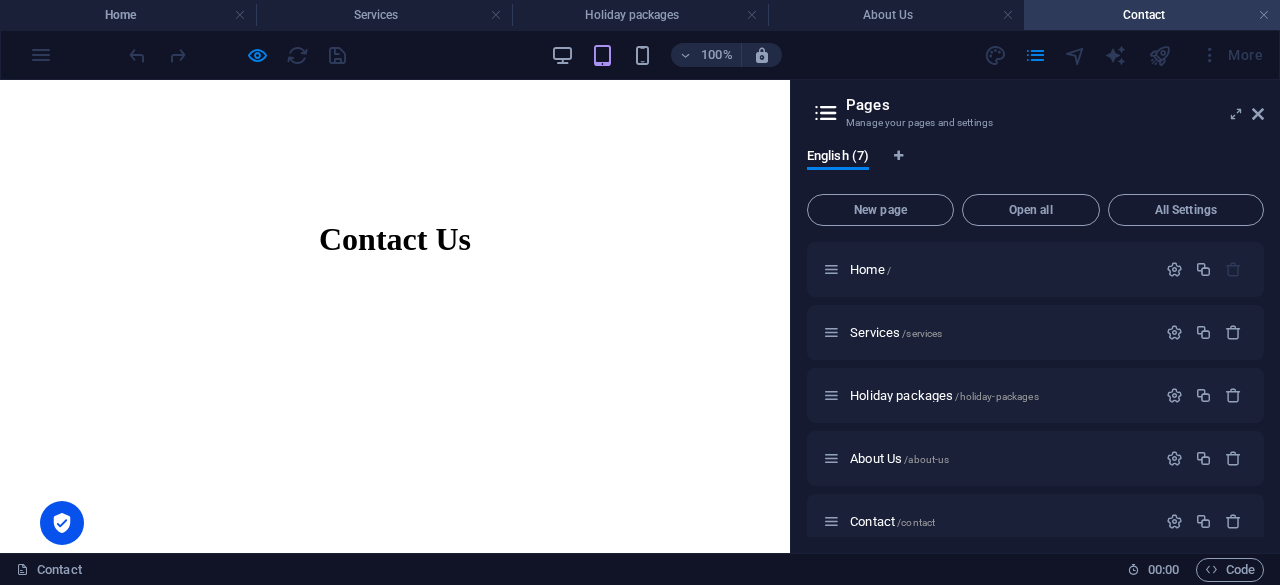 scroll, scrollTop: 0, scrollLeft: 0, axis: both 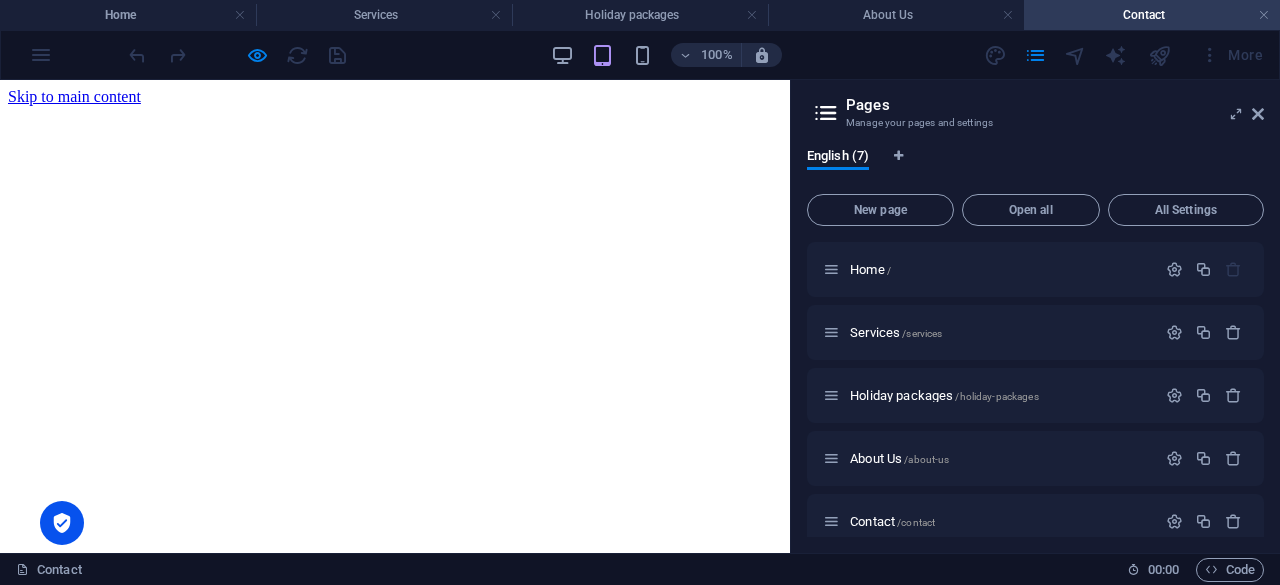 click on "Contact Us" at bounding box center (395, 746) 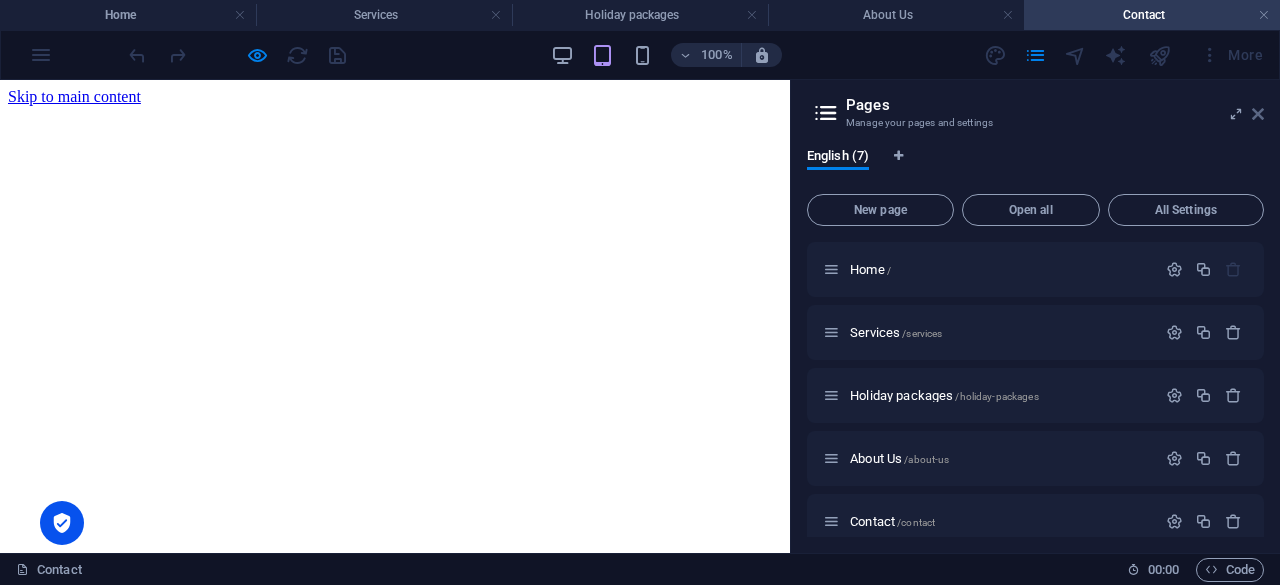 click at bounding box center [1258, 114] 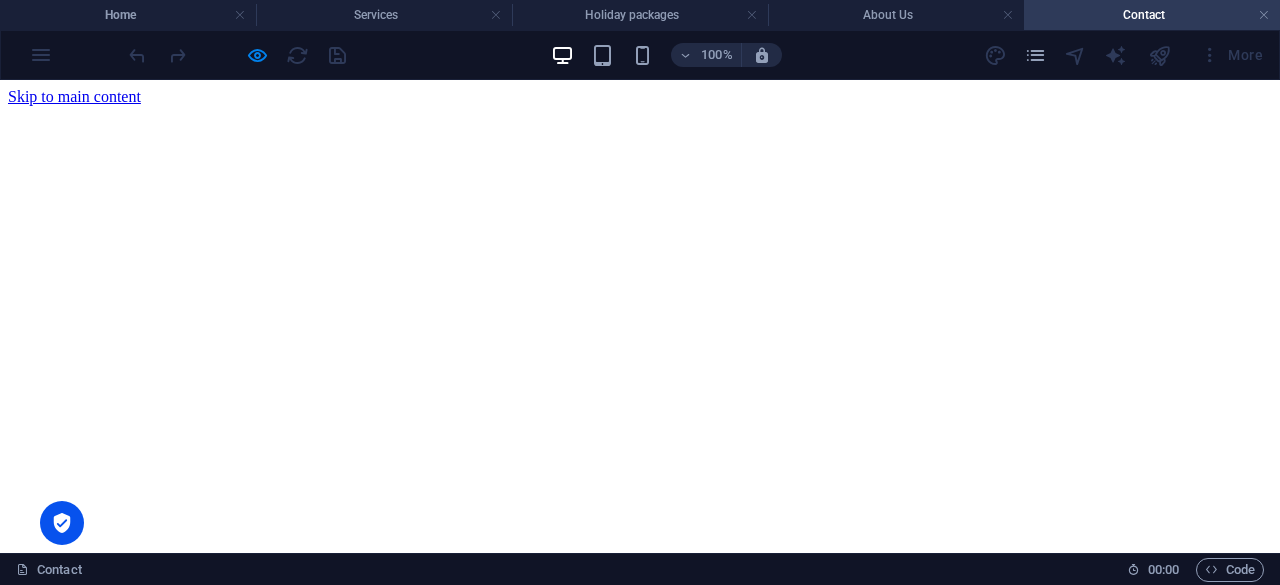 click on "Contact Us" at bounding box center (640, 746) 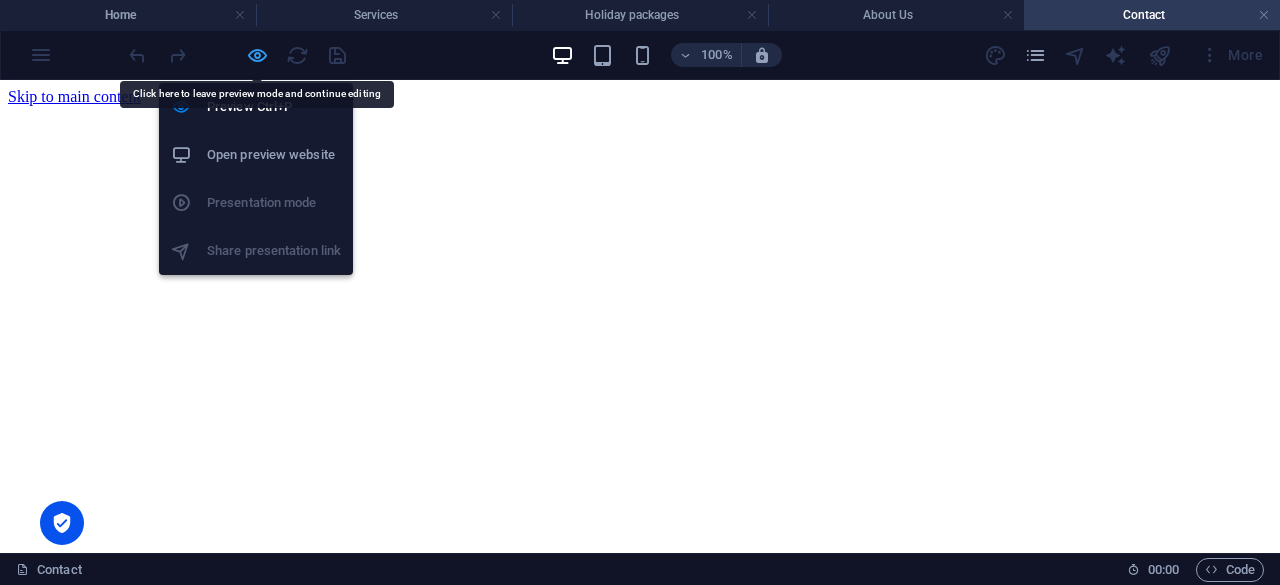 drag, startPoint x: 563, startPoint y: 23, endPoint x: 262, endPoint y: 60, distance: 303.26556 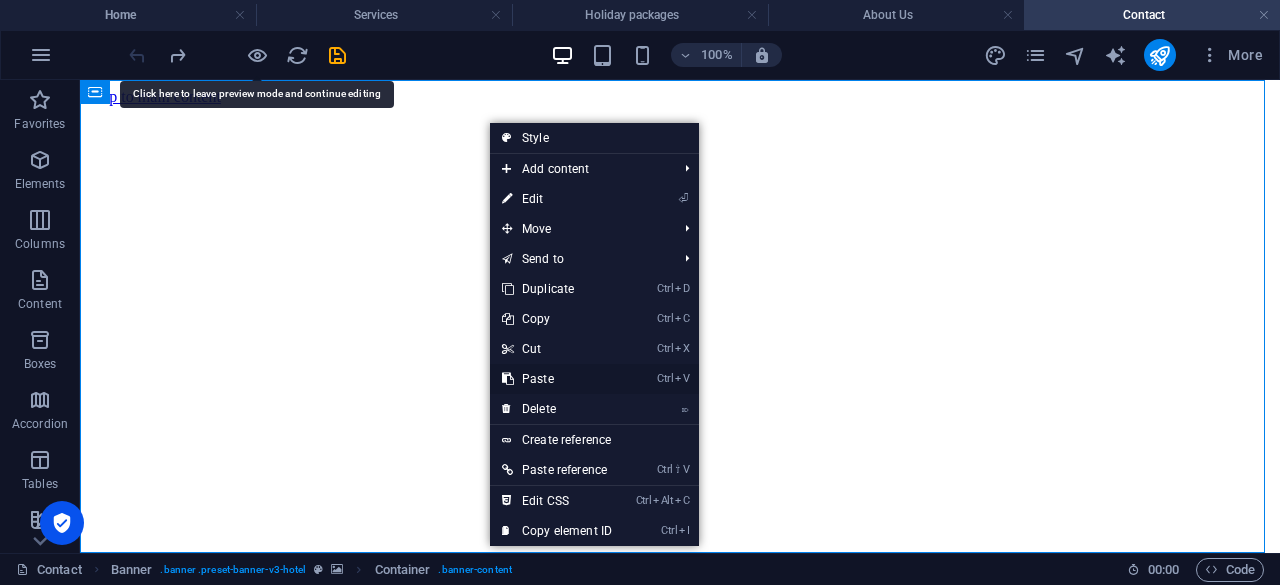 click on "Ctrl V  Paste" at bounding box center (557, 379) 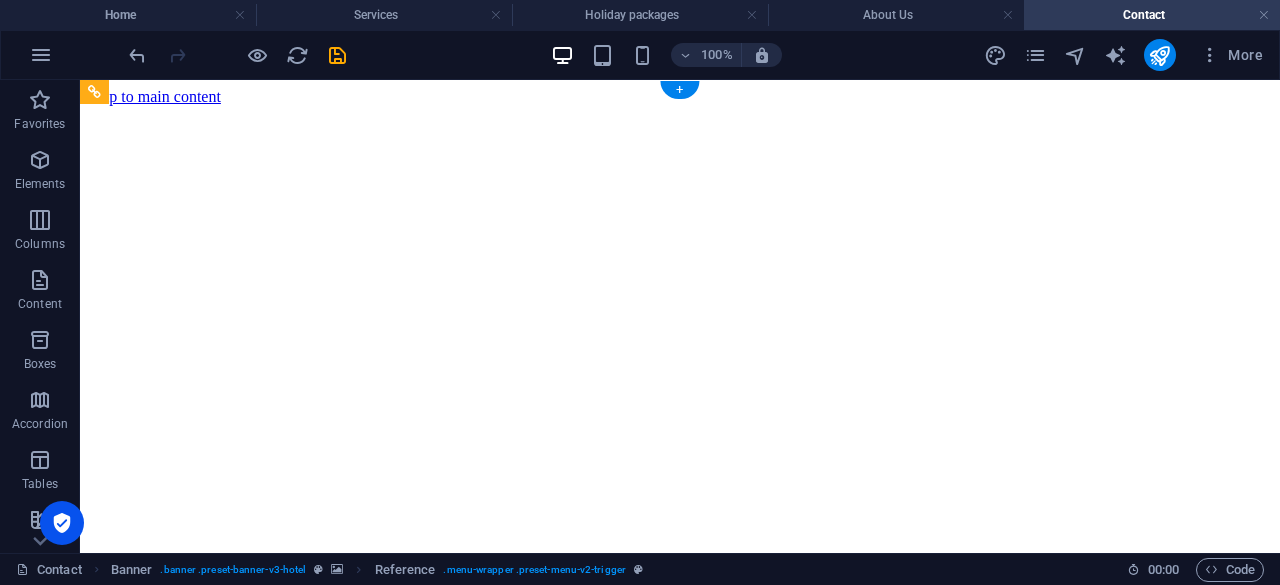 drag, startPoint x: 602, startPoint y: 364, endPoint x: 531, endPoint y: 155, distance: 220.7306 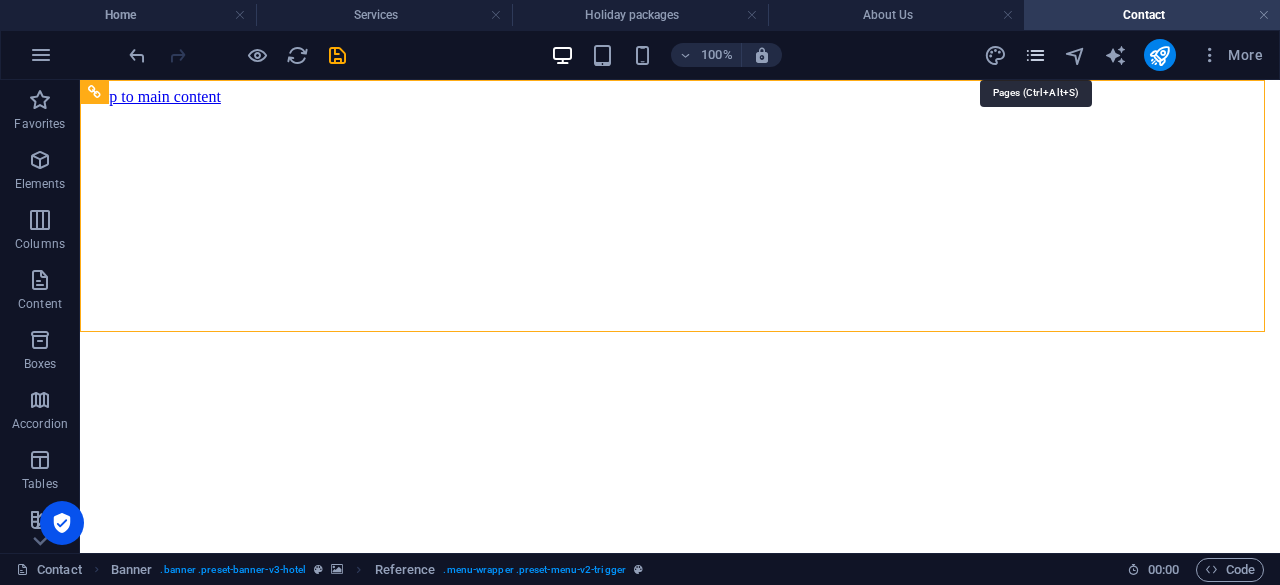 click at bounding box center (1035, 55) 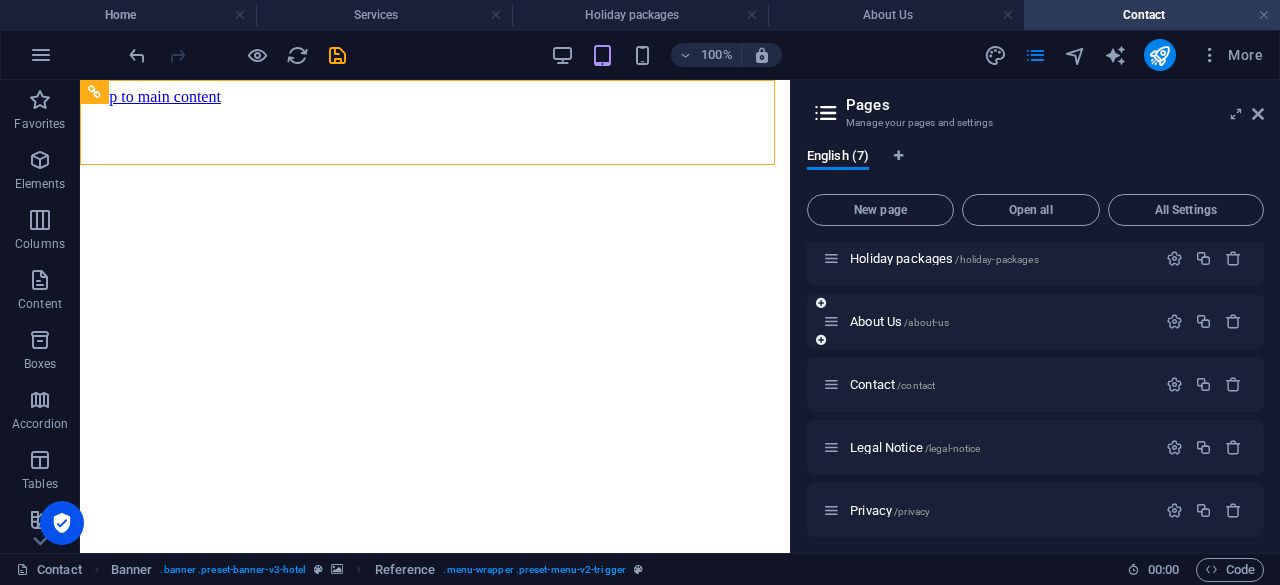 scroll, scrollTop: 146, scrollLeft: 0, axis: vertical 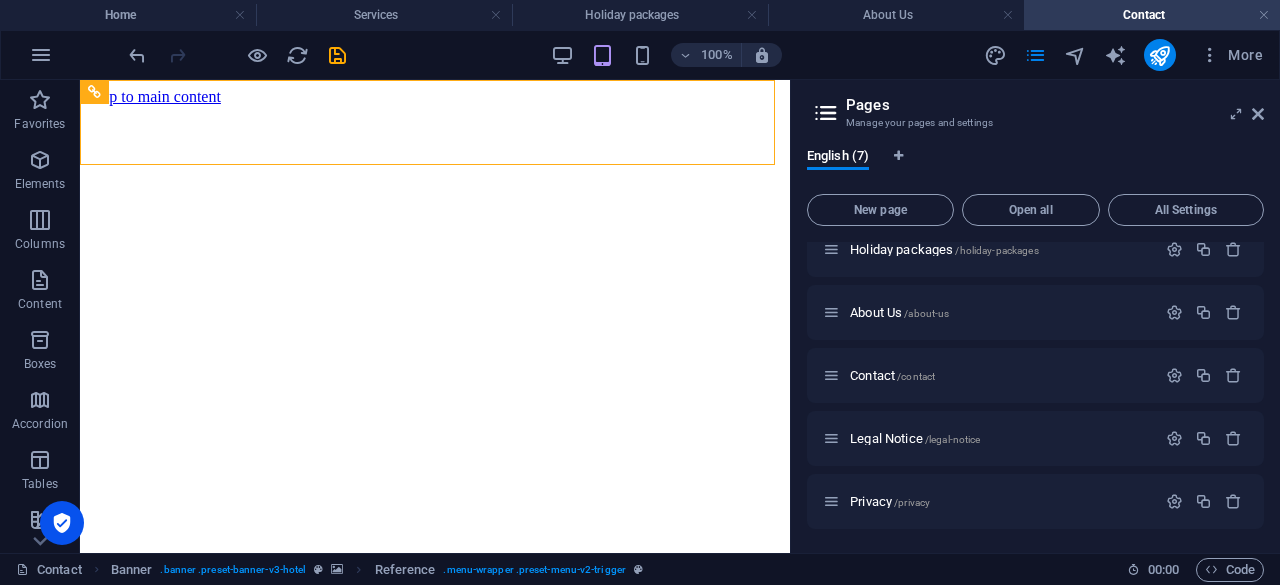 click on "Legal Notice /legal-notice" at bounding box center [915, 438] 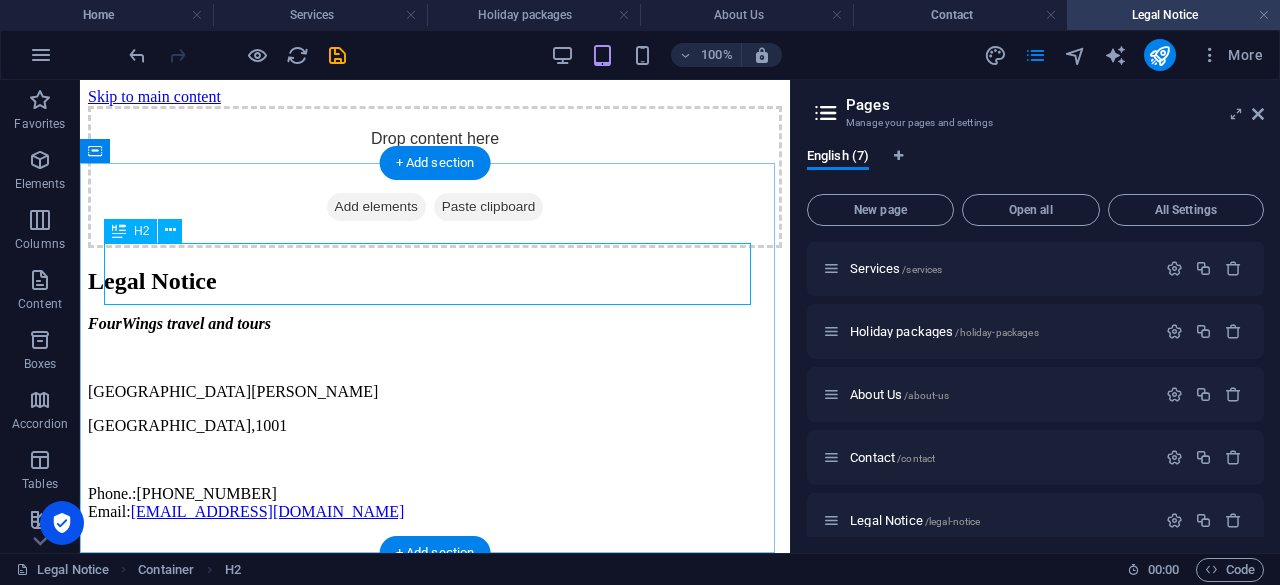 scroll, scrollTop: 0, scrollLeft: 0, axis: both 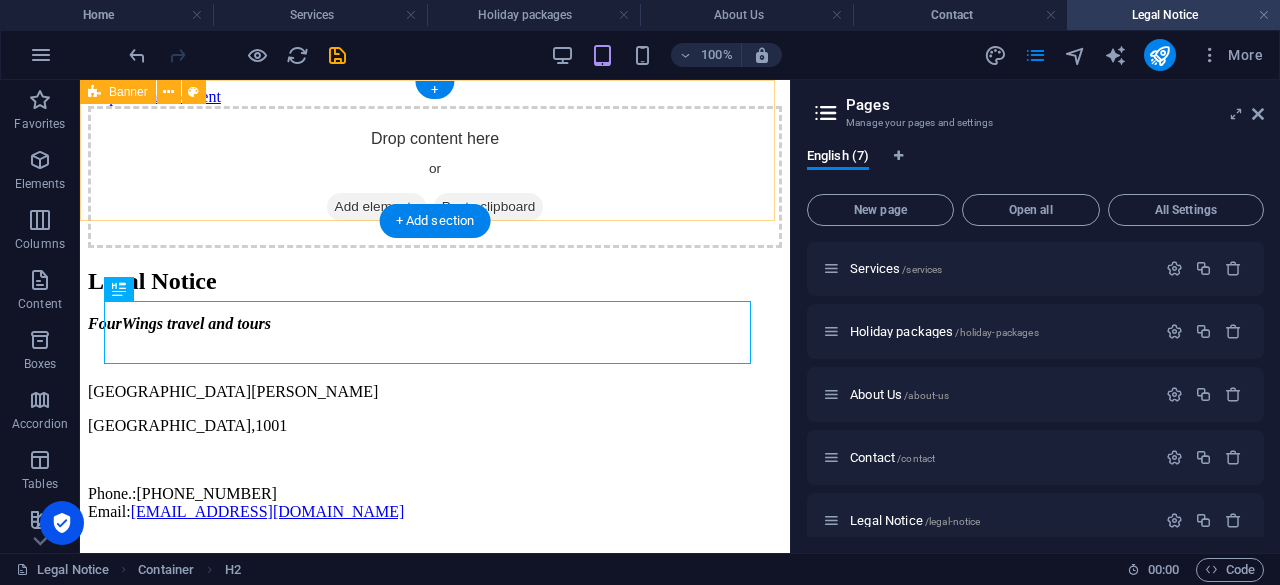 click on "Paste clipboard" at bounding box center [489, 207] 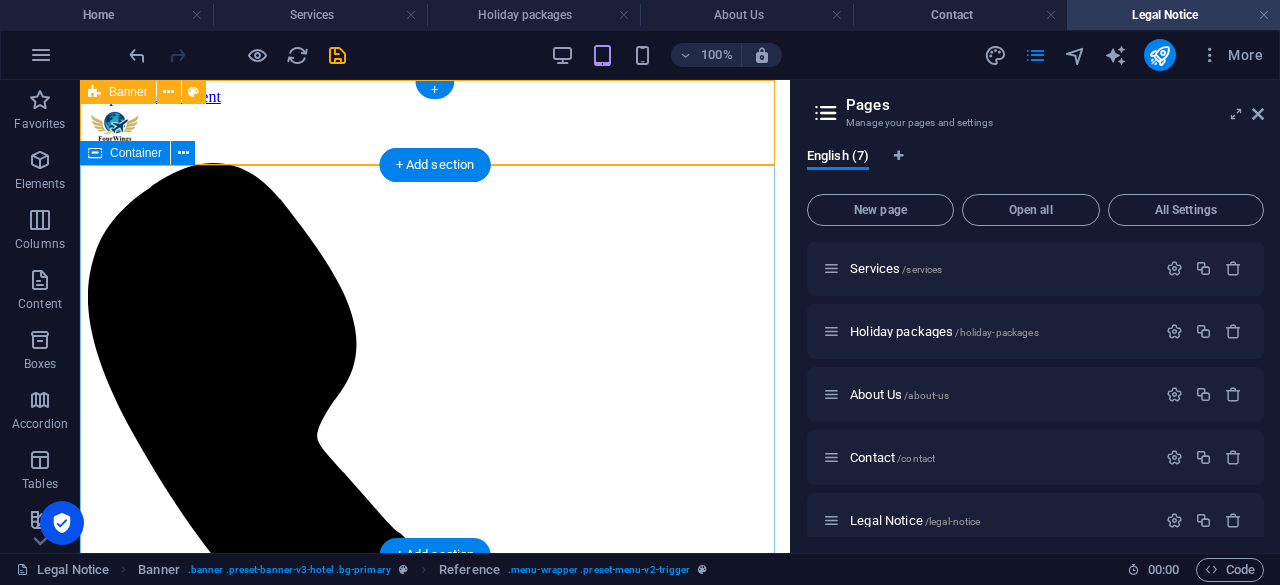 scroll, scrollTop: 2, scrollLeft: 0, axis: vertical 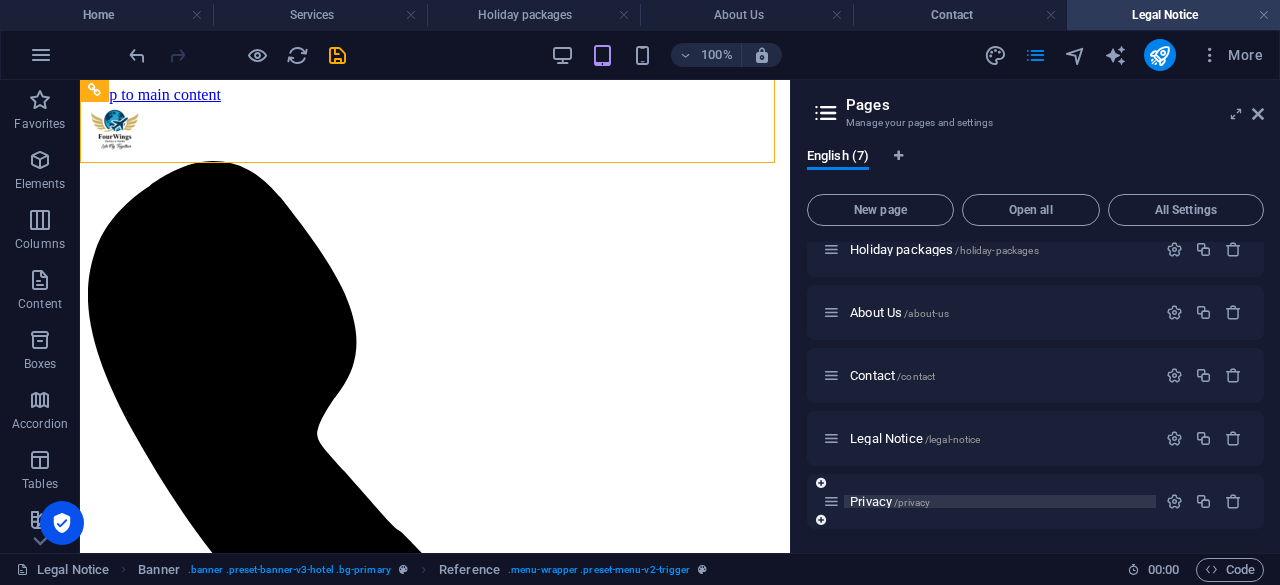 click on "/privacy" at bounding box center (912, 502) 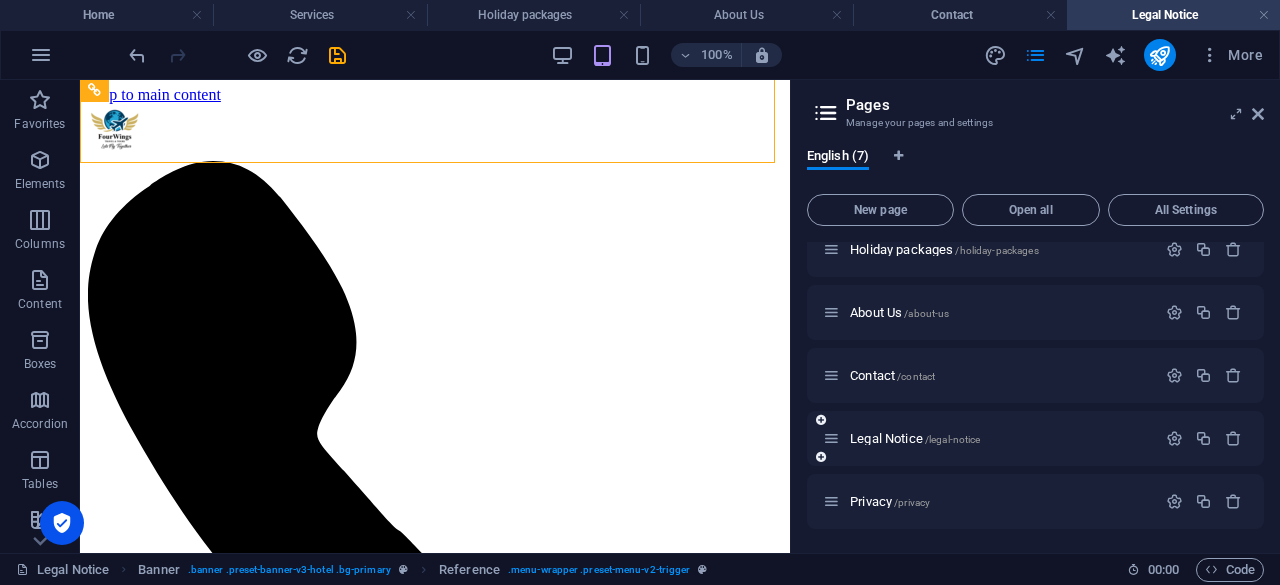 scroll, scrollTop: 64, scrollLeft: 0, axis: vertical 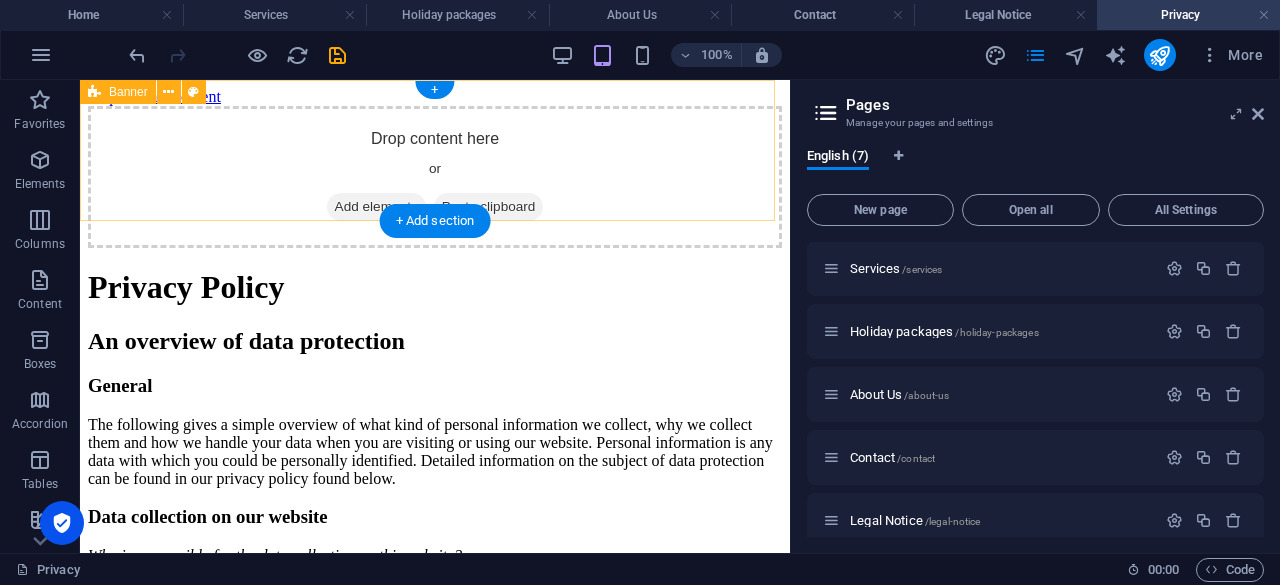 click on "Paste clipboard" at bounding box center [489, 207] 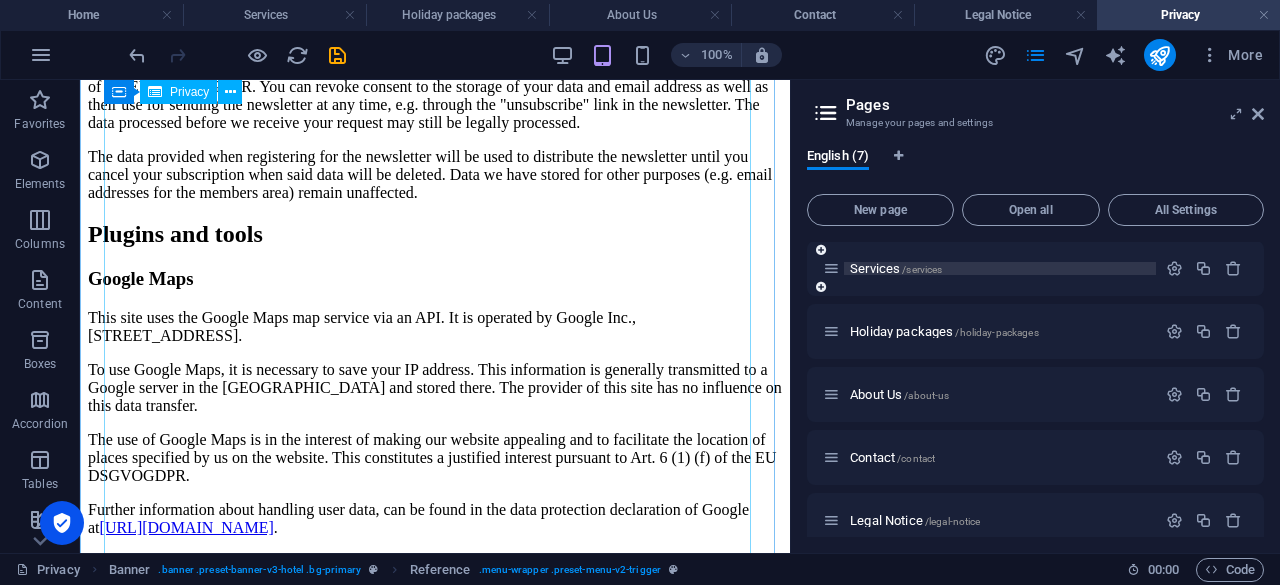 scroll, scrollTop: 7000, scrollLeft: 0, axis: vertical 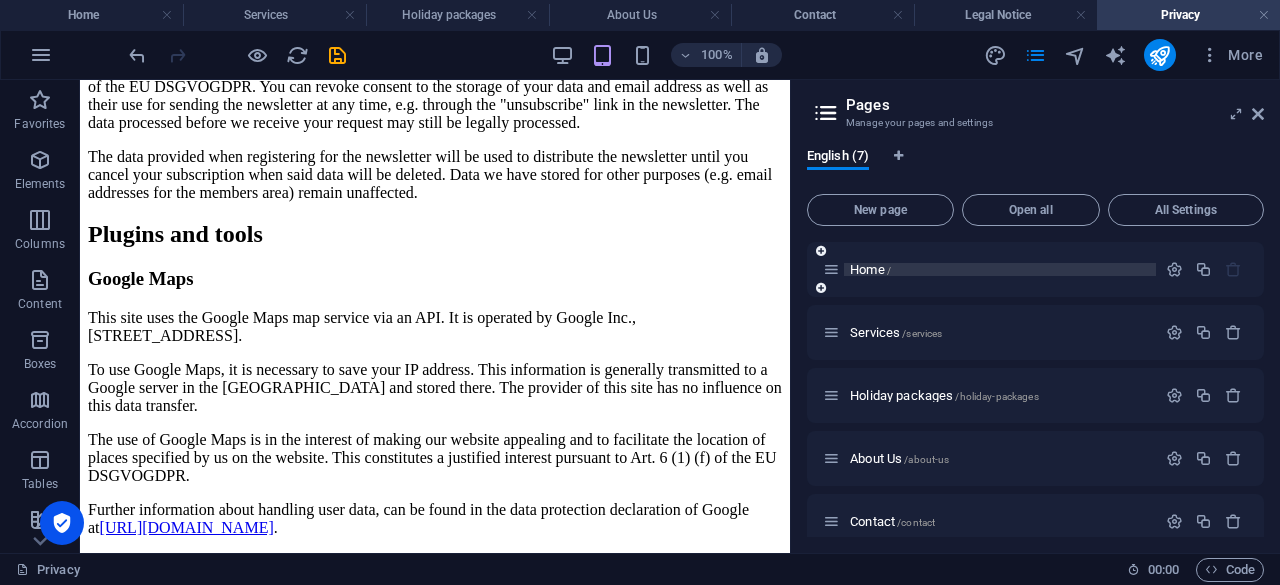 click on "Home /" at bounding box center (870, 269) 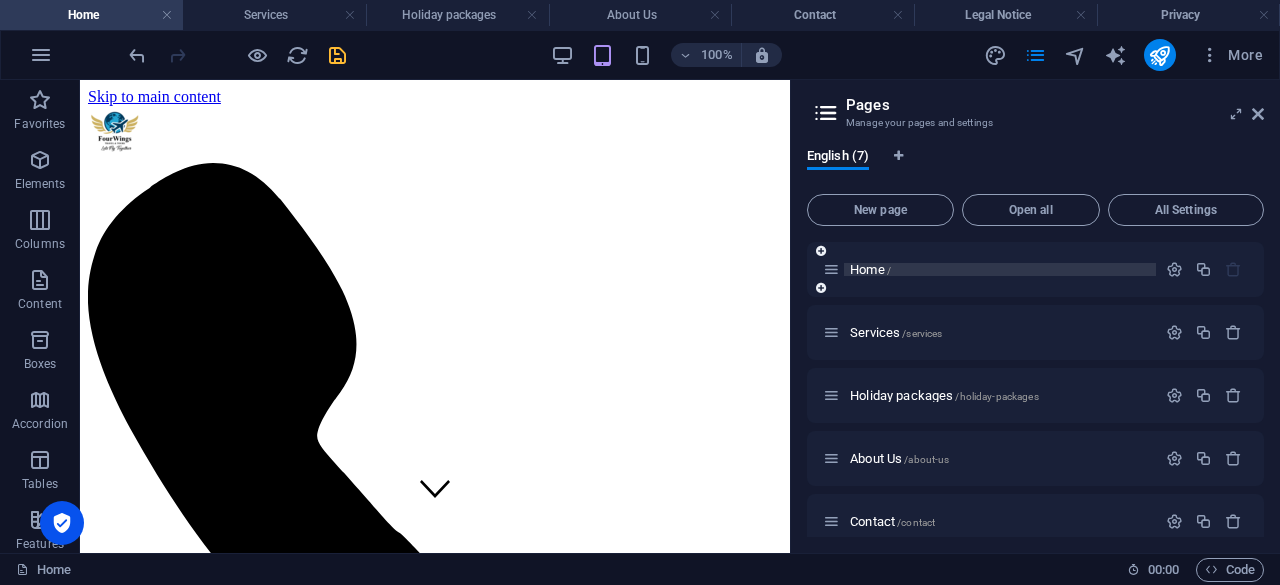click on "Home /" at bounding box center (870, 269) 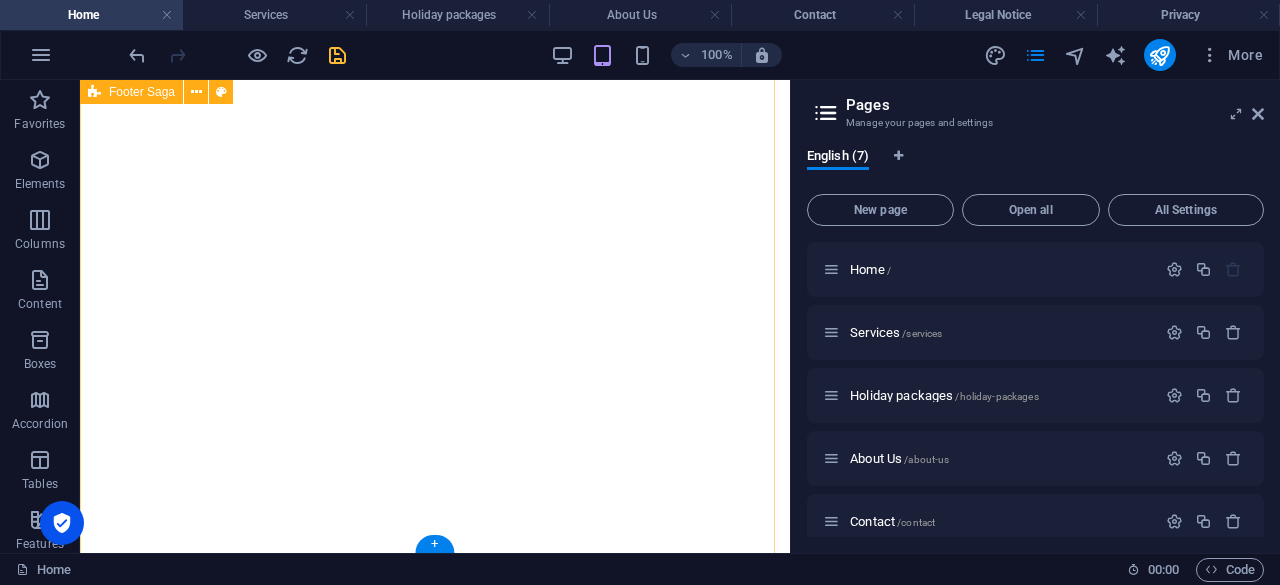 scroll, scrollTop: 5757, scrollLeft: 0, axis: vertical 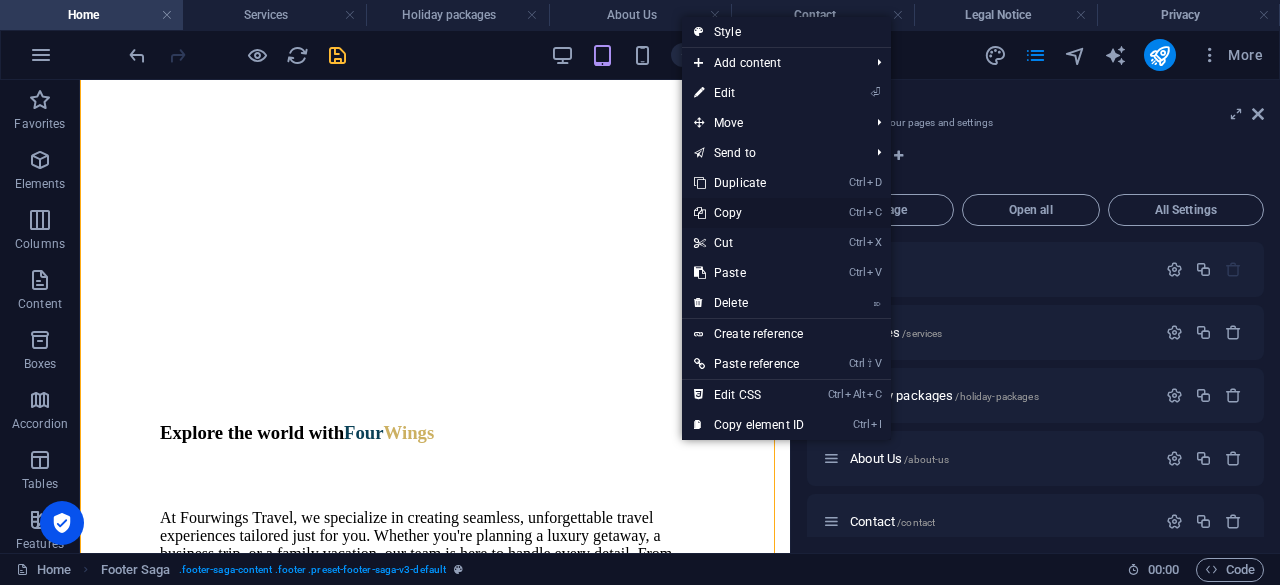 click on "Ctrl C  Copy" at bounding box center [749, 213] 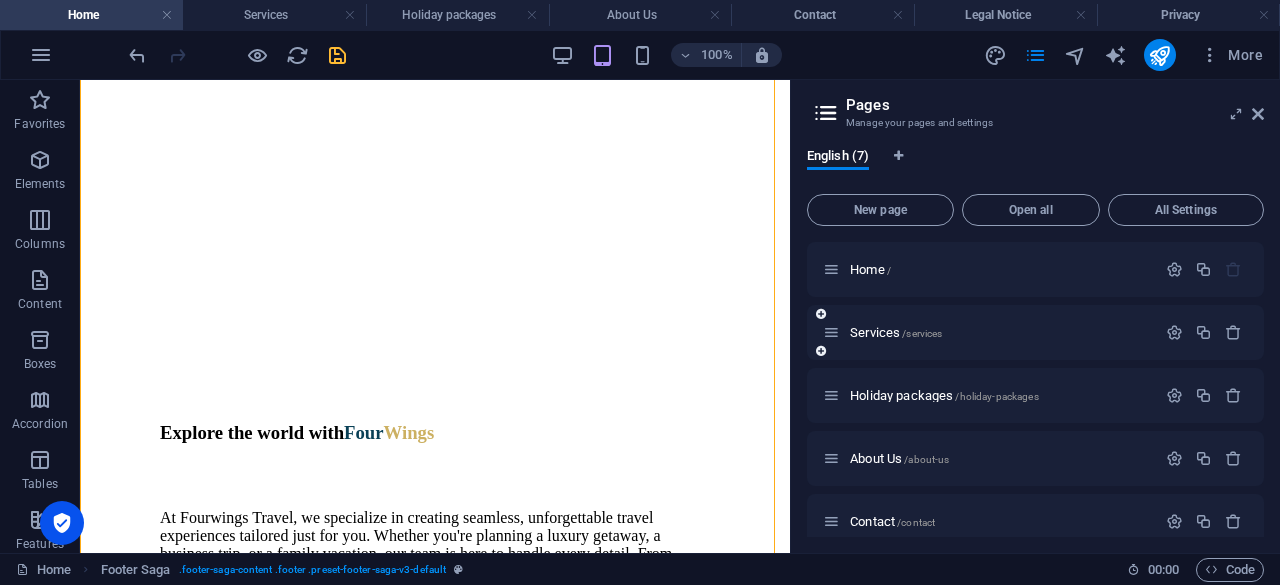 click on "Services /services" at bounding box center (989, 332) 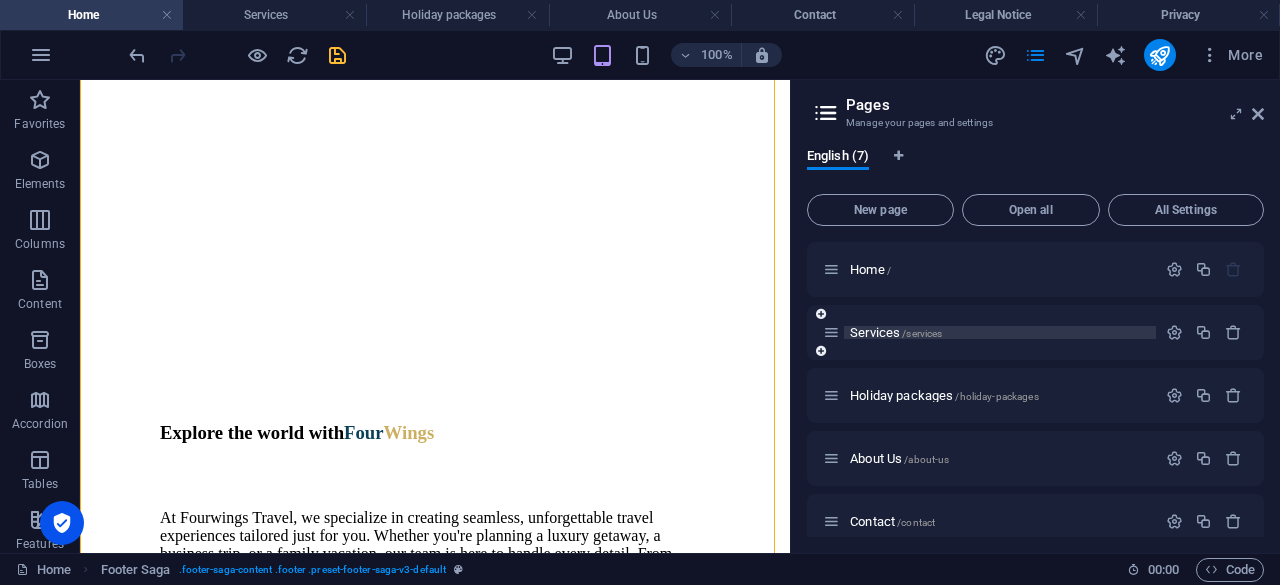 click on "Services /services" at bounding box center (896, 332) 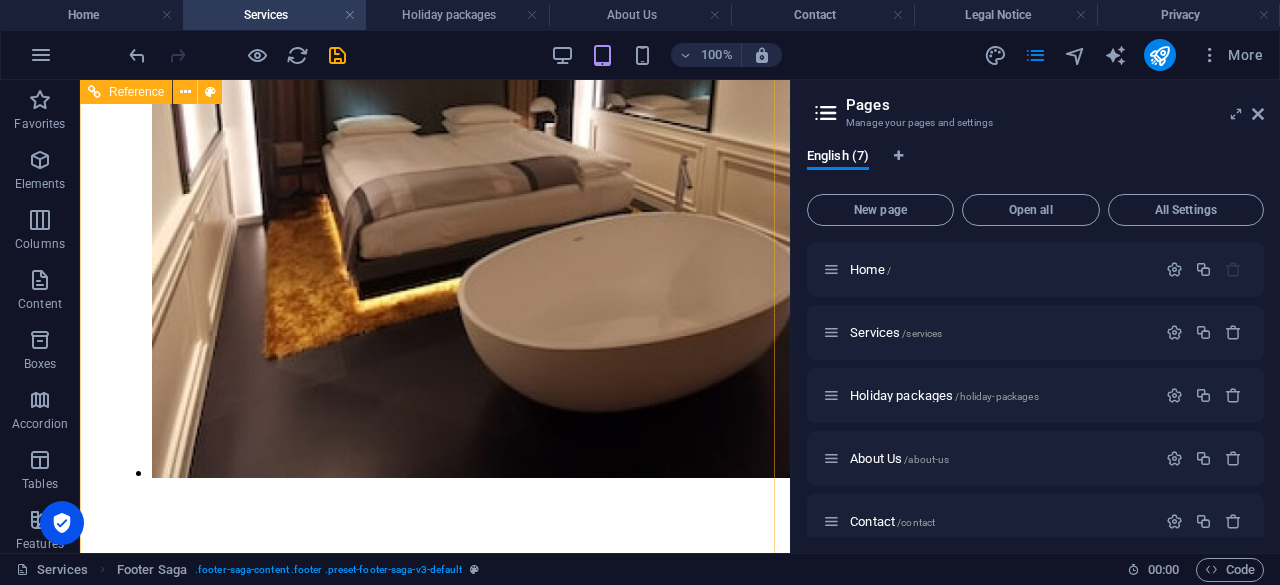 scroll, scrollTop: 7046, scrollLeft: 0, axis: vertical 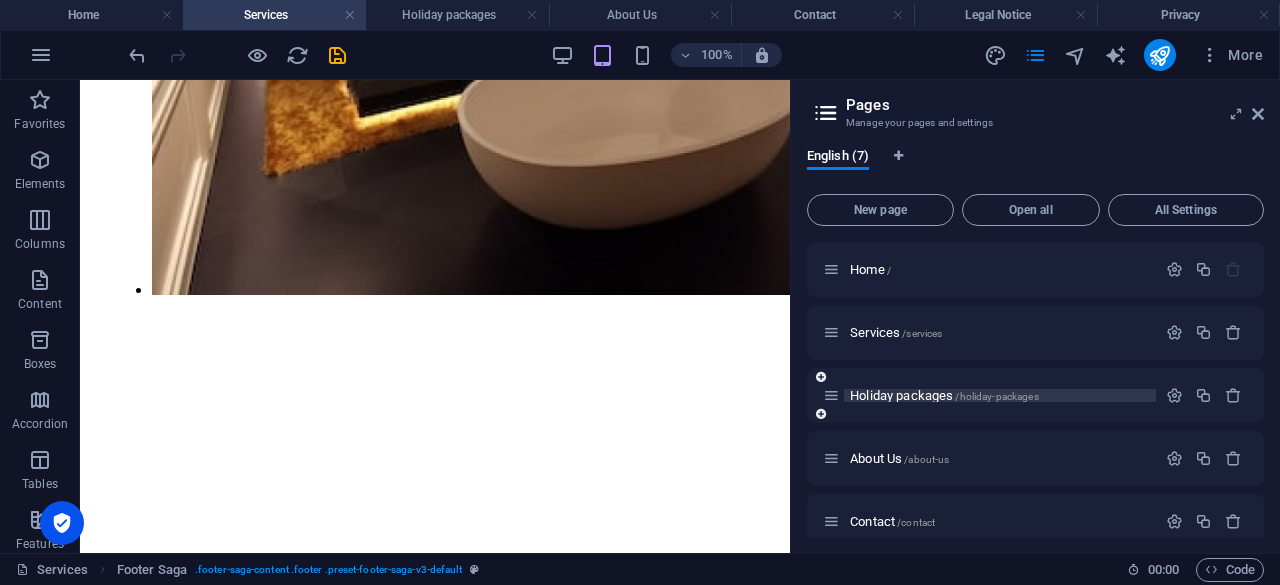 click on "Holiday packages /holiday-packages" at bounding box center (944, 395) 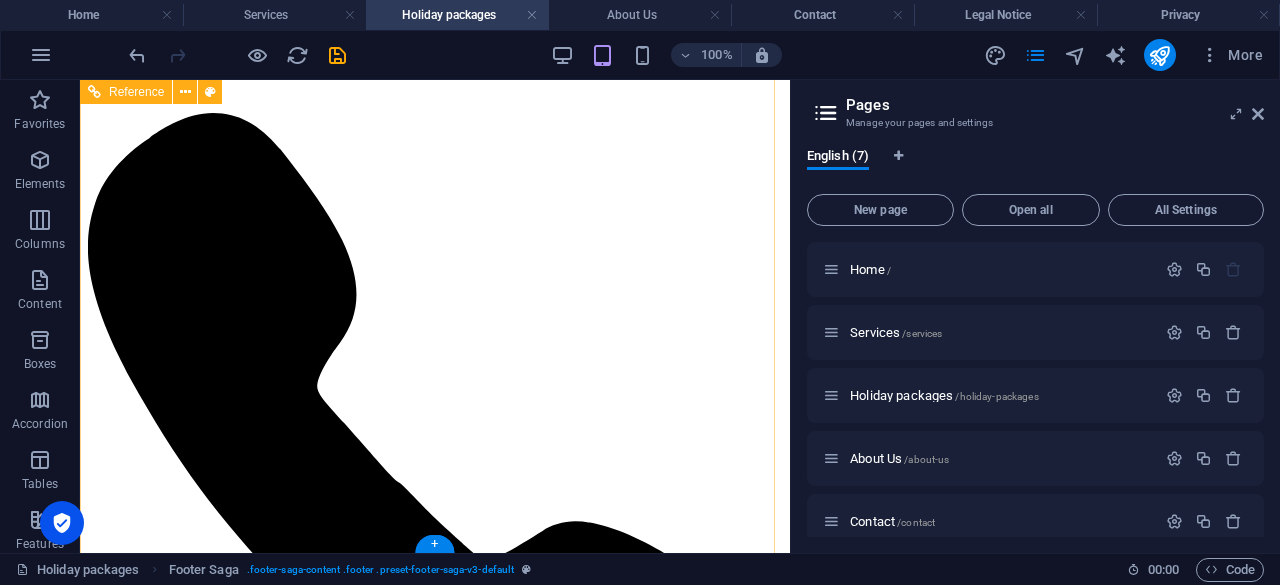 scroll, scrollTop: 870, scrollLeft: 0, axis: vertical 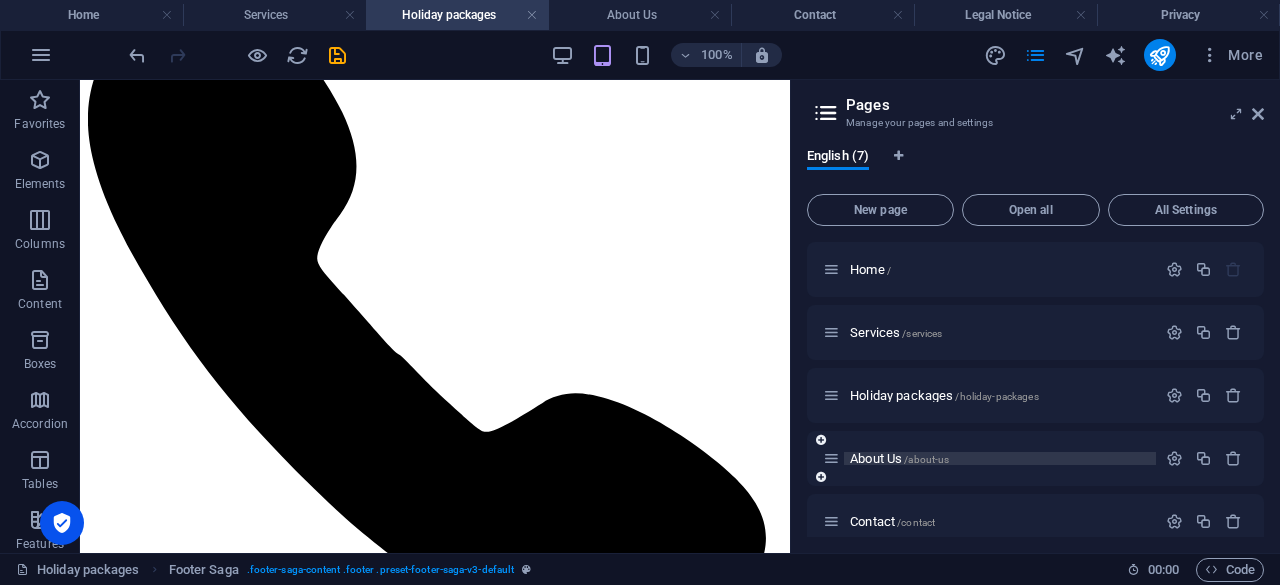 click on "About Us /about-us" at bounding box center (899, 458) 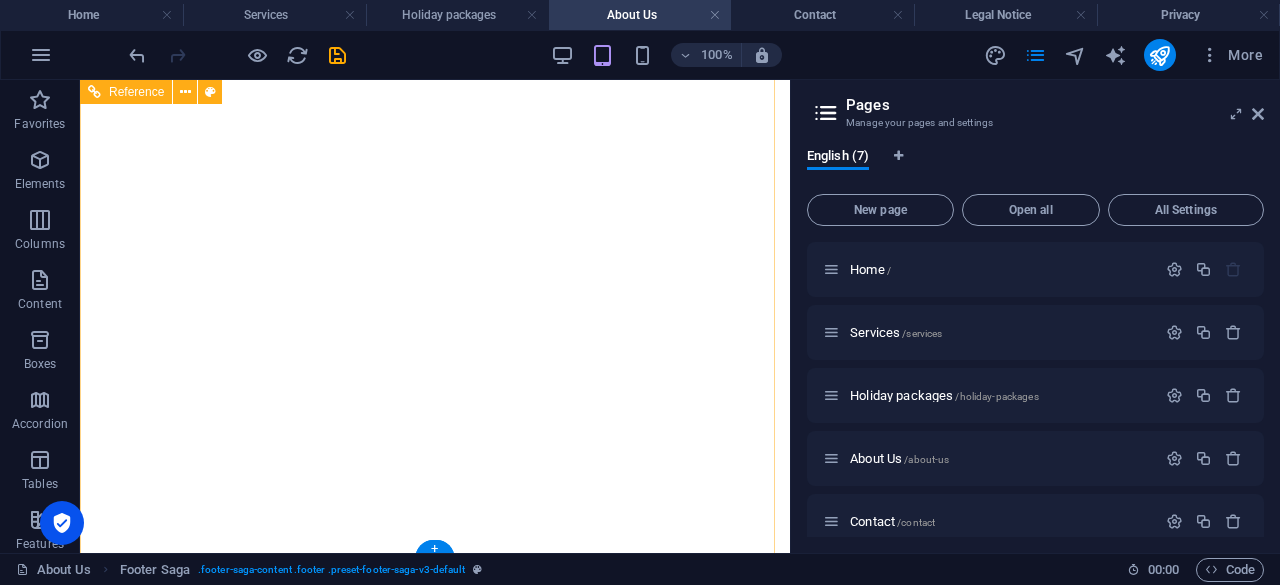 scroll, scrollTop: 5488, scrollLeft: 0, axis: vertical 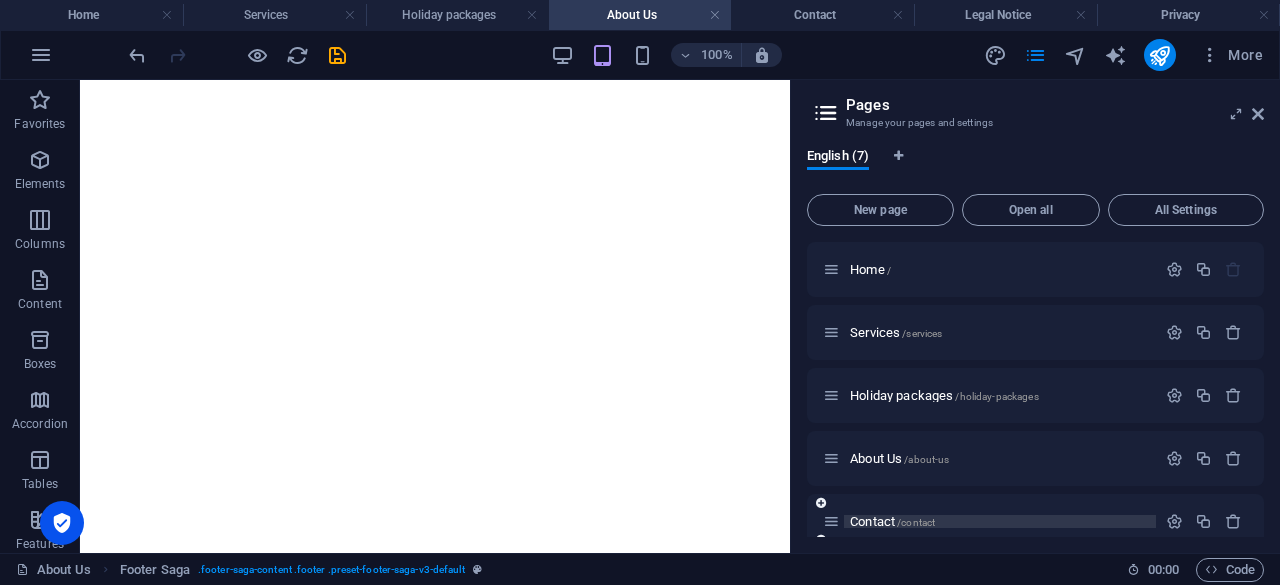 click on "Contact /contact" at bounding box center (892, 521) 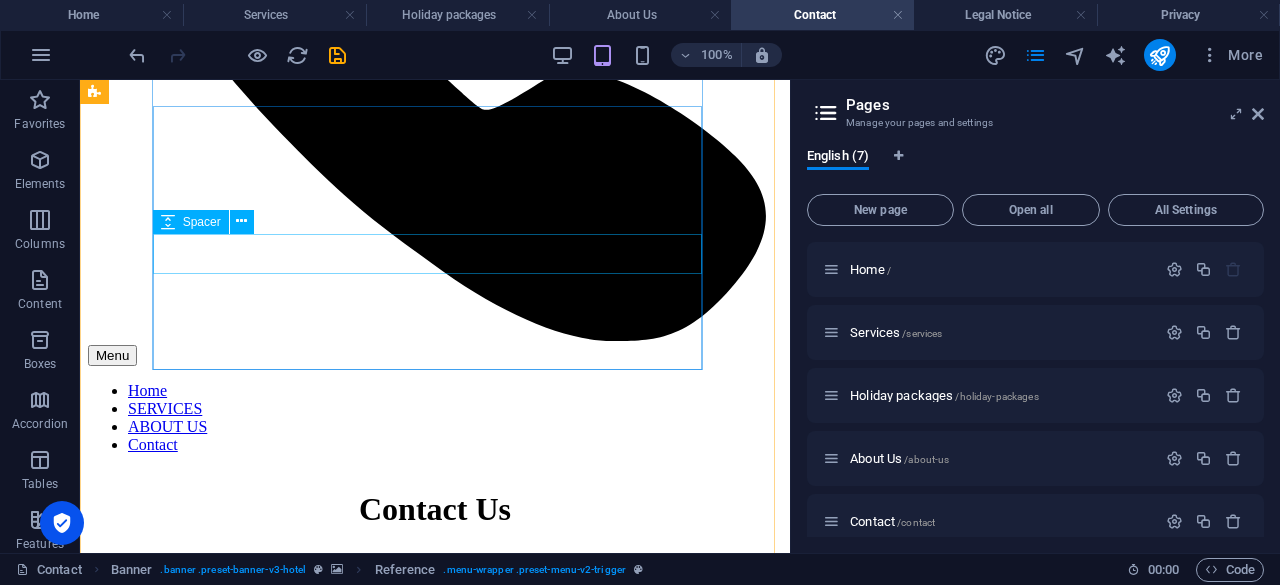 scroll, scrollTop: 1821, scrollLeft: 0, axis: vertical 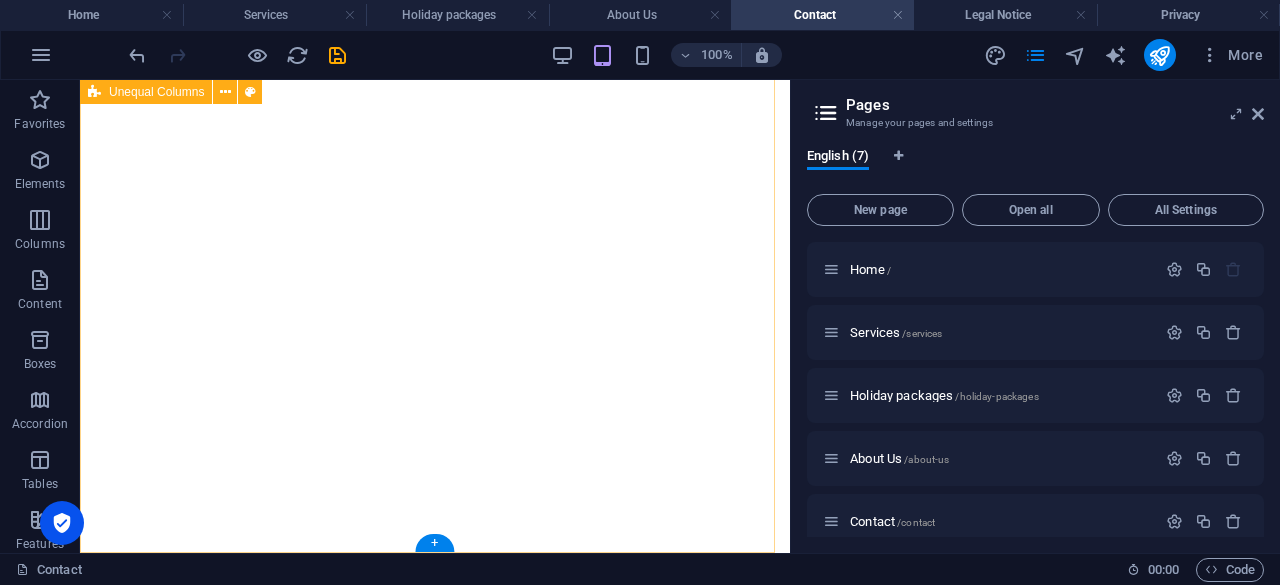 click on "Get in touch Ready to travel? We’re here to help, reach out to us [DATE]. [GEOGRAPHIC_DATA][PERSON_NAME] ,  1001 [EMAIL_ADDRESS][DOMAIN_NAME] [PHONE_NUMBER] PLEASE SELECT Visa Application Hotel Booking Flight booking Tours SUBMIT Nicht lesbar? Neu generieren [GEOGRAPHIC_DATA][PERSON_NAME][STREET_ADDRESS] [EMAIL_ADDRESS][DOMAIN_NAME] [PHONE_NUMBER]" at bounding box center [435, 6109] 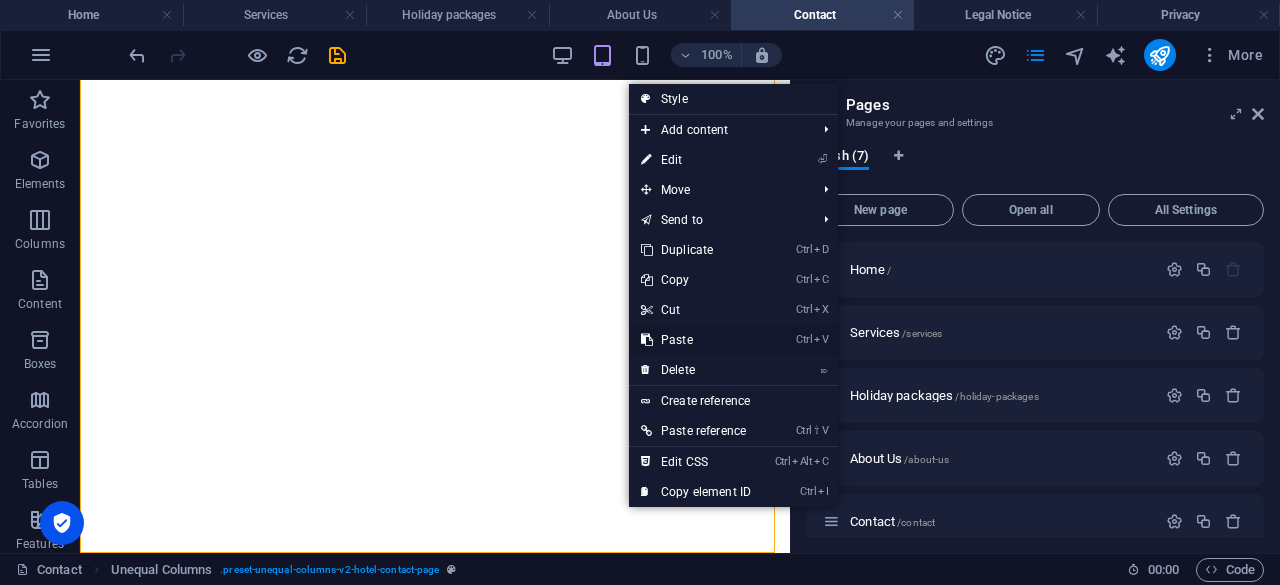 click on "Ctrl V  Paste" at bounding box center [696, 340] 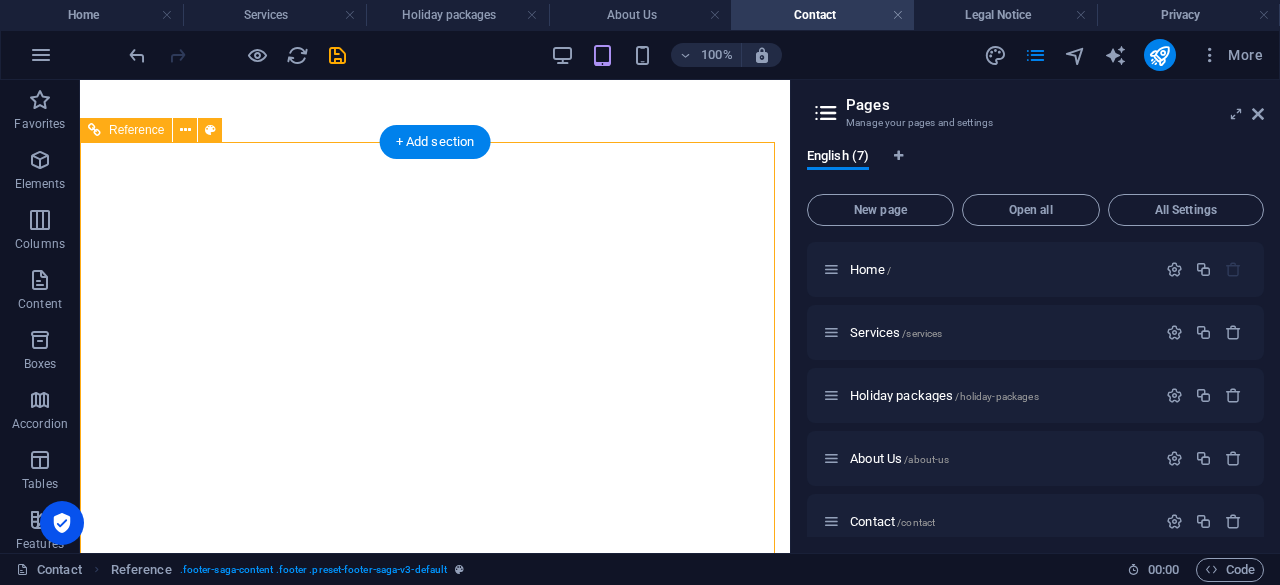 scroll, scrollTop: 2384, scrollLeft: 0, axis: vertical 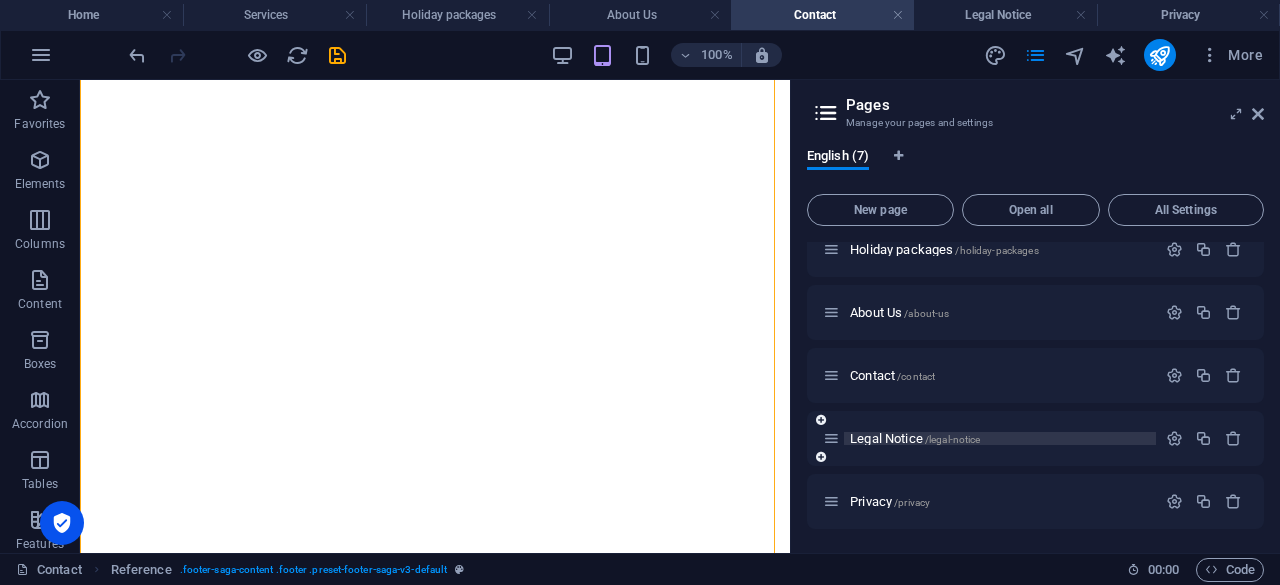 click on "/legal-notice" at bounding box center (953, 439) 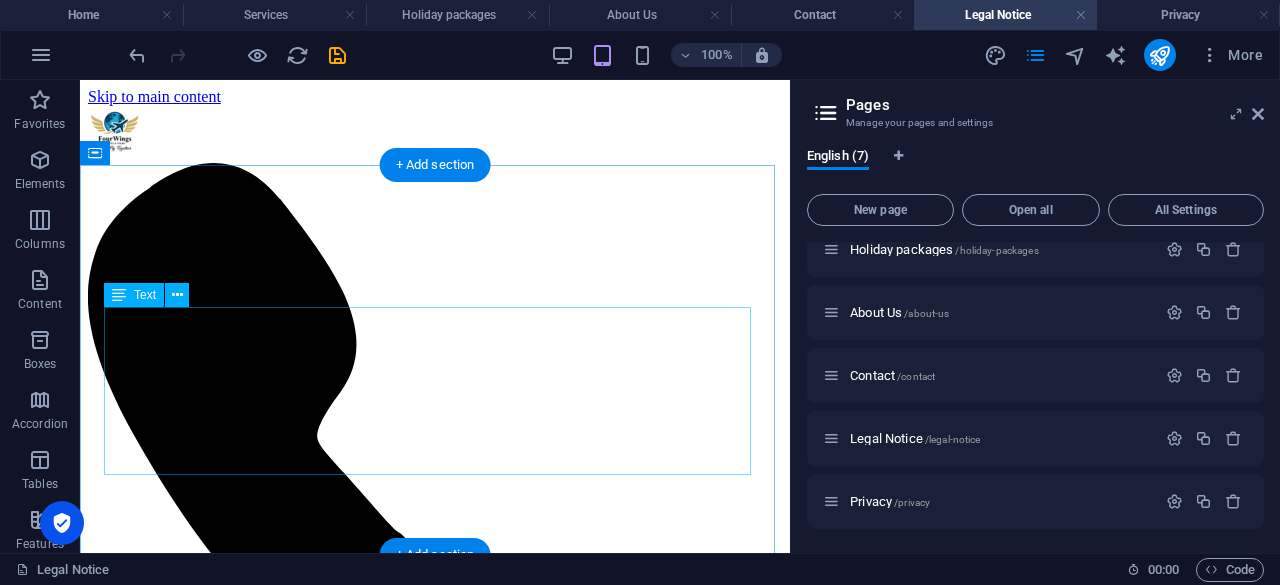 scroll, scrollTop: 2, scrollLeft: 0, axis: vertical 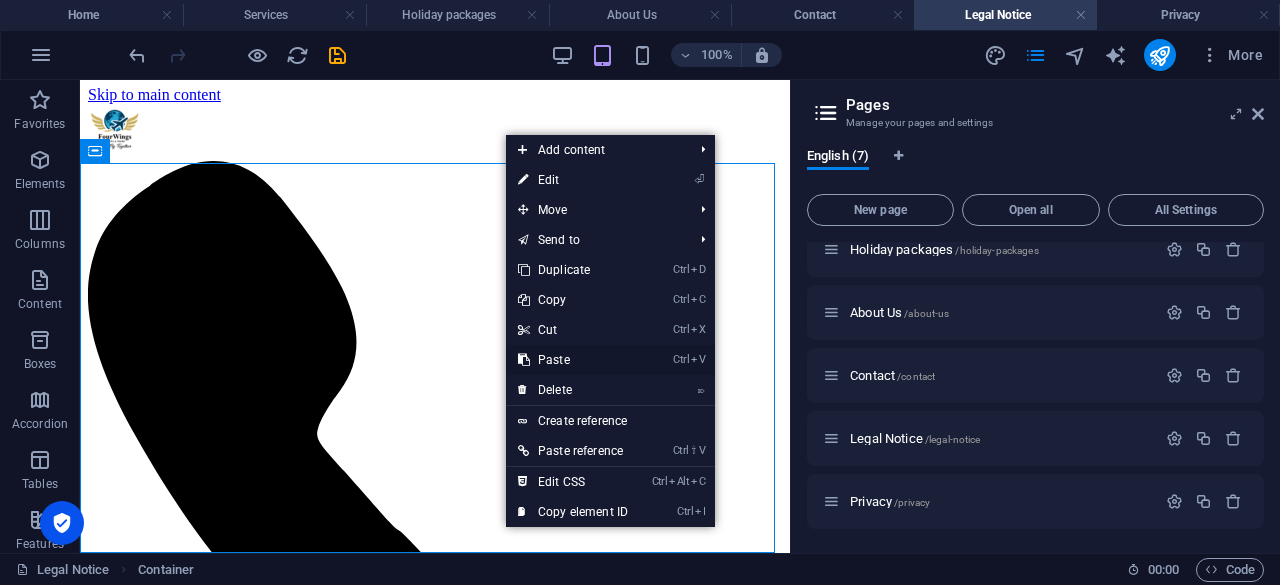 click on "Ctrl V  Paste" at bounding box center [573, 360] 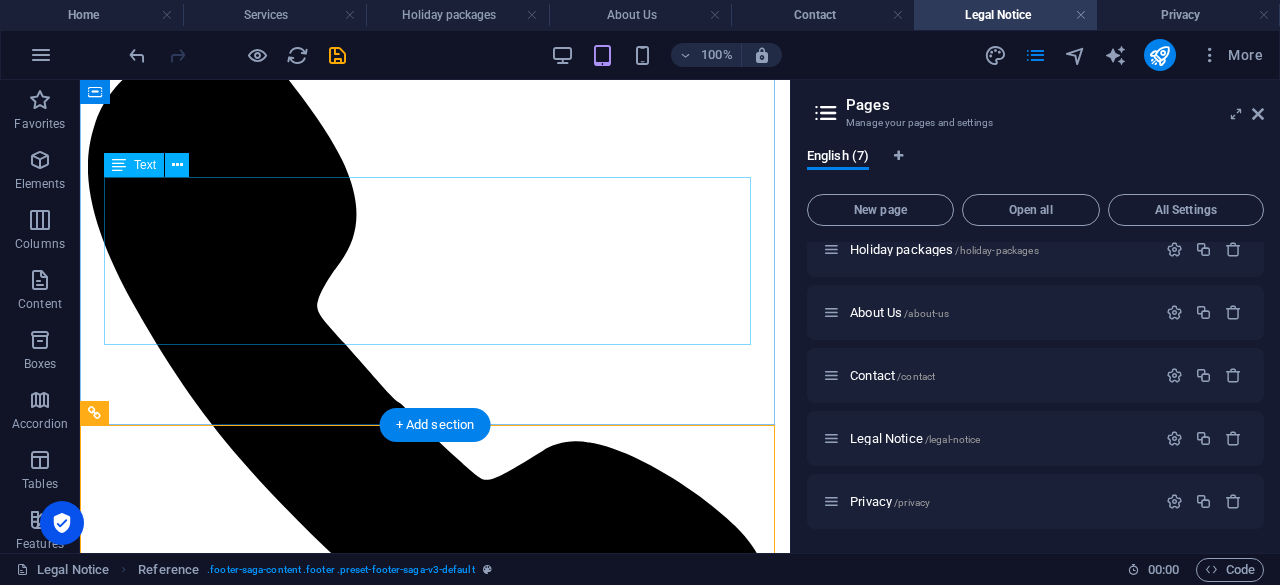 scroll, scrollTop: 0, scrollLeft: 0, axis: both 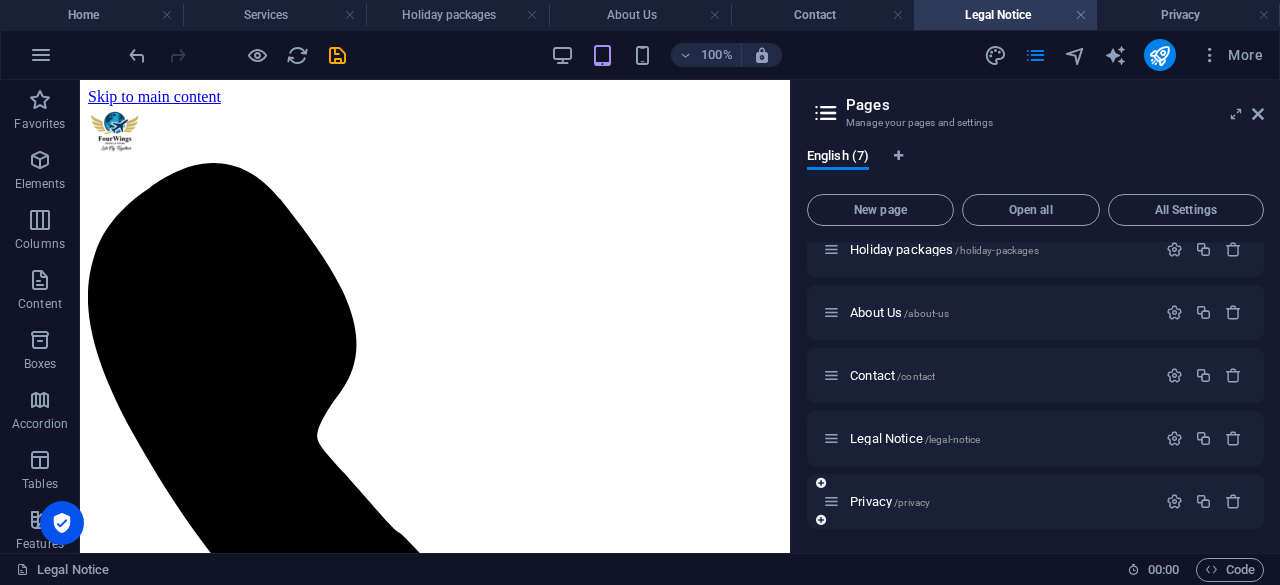 click on "Privacy /privacy" at bounding box center (989, 501) 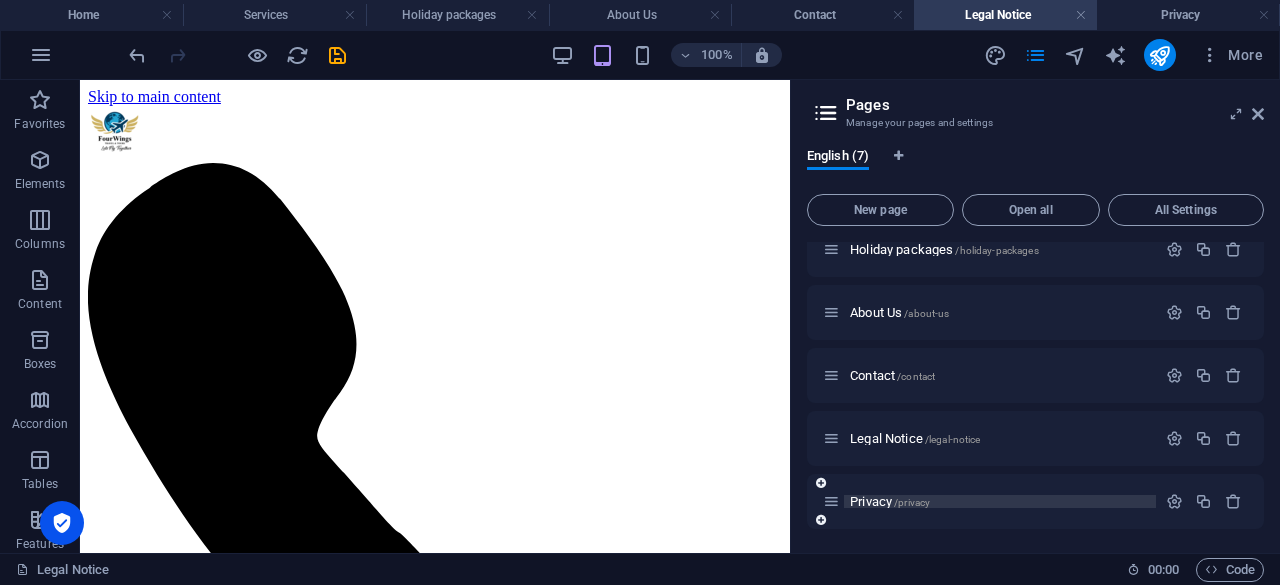 click on "Privacy /privacy" at bounding box center [890, 501] 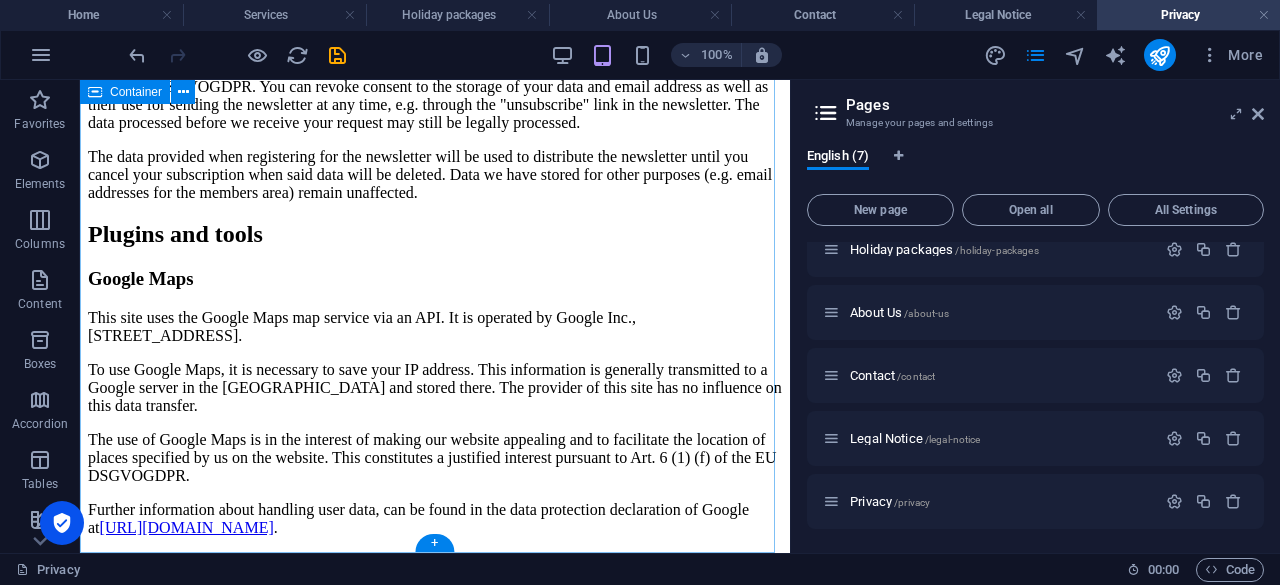 scroll, scrollTop: 7327, scrollLeft: 0, axis: vertical 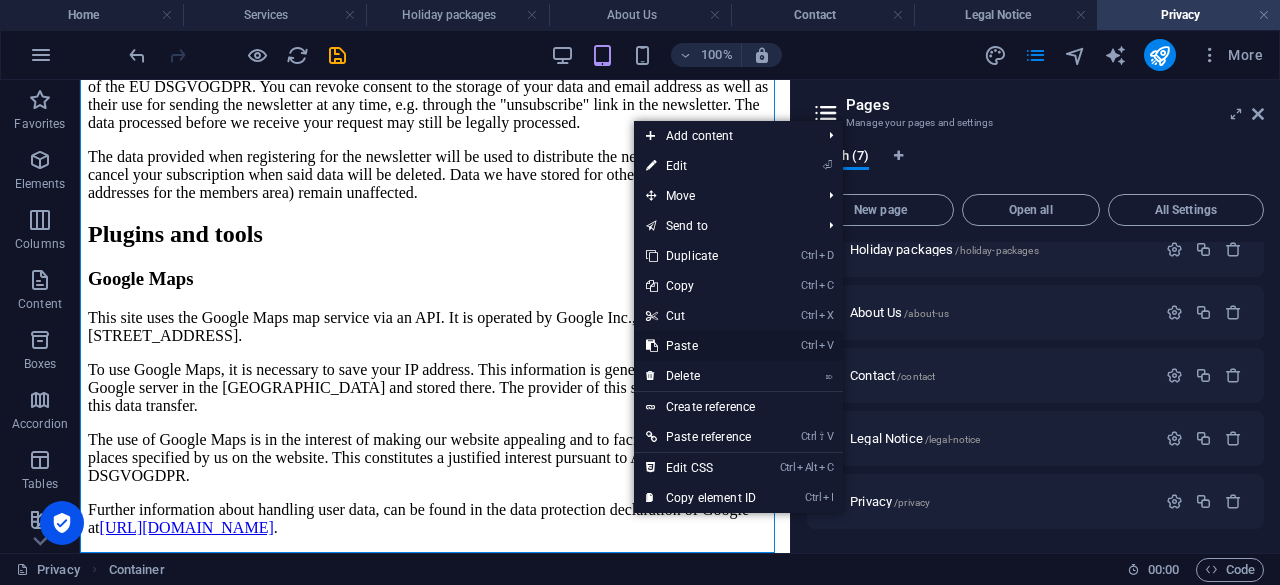 drag, startPoint x: 681, startPoint y: 338, endPoint x: 600, endPoint y: 257, distance: 114.5513 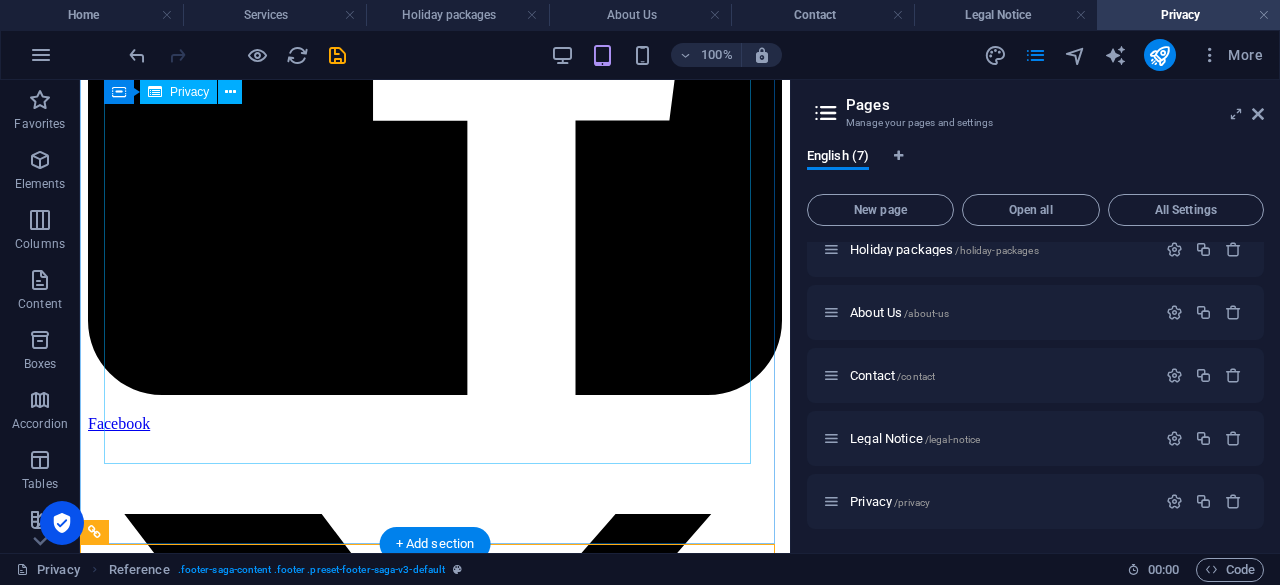 scroll, scrollTop: 7890, scrollLeft: 0, axis: vertical 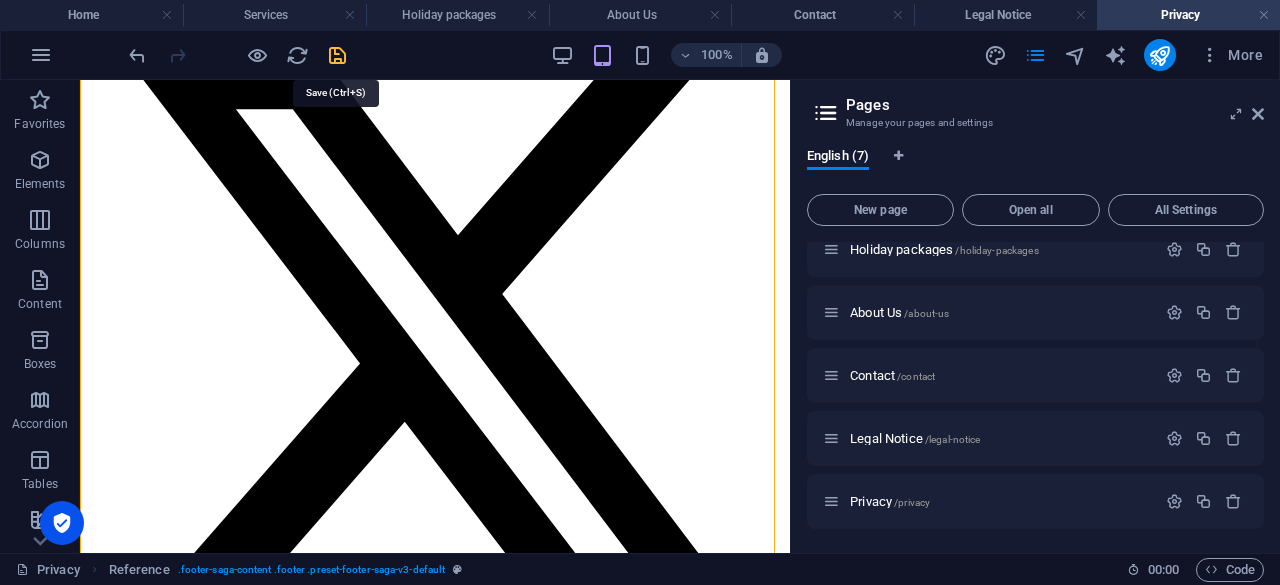 drag, startPoint x: 347, startPoint y: 61, endPoint x: 251, endPoint y: 0, distance: 113.74094 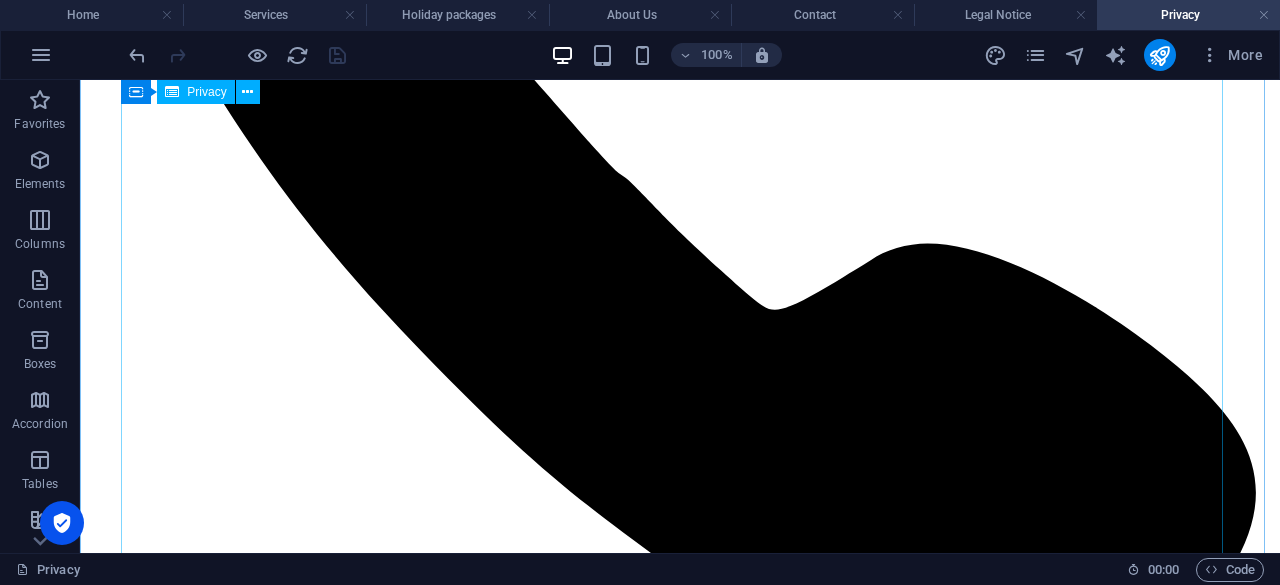 scroll, scrollTop: 0, scrollLeft: 0, axis: both 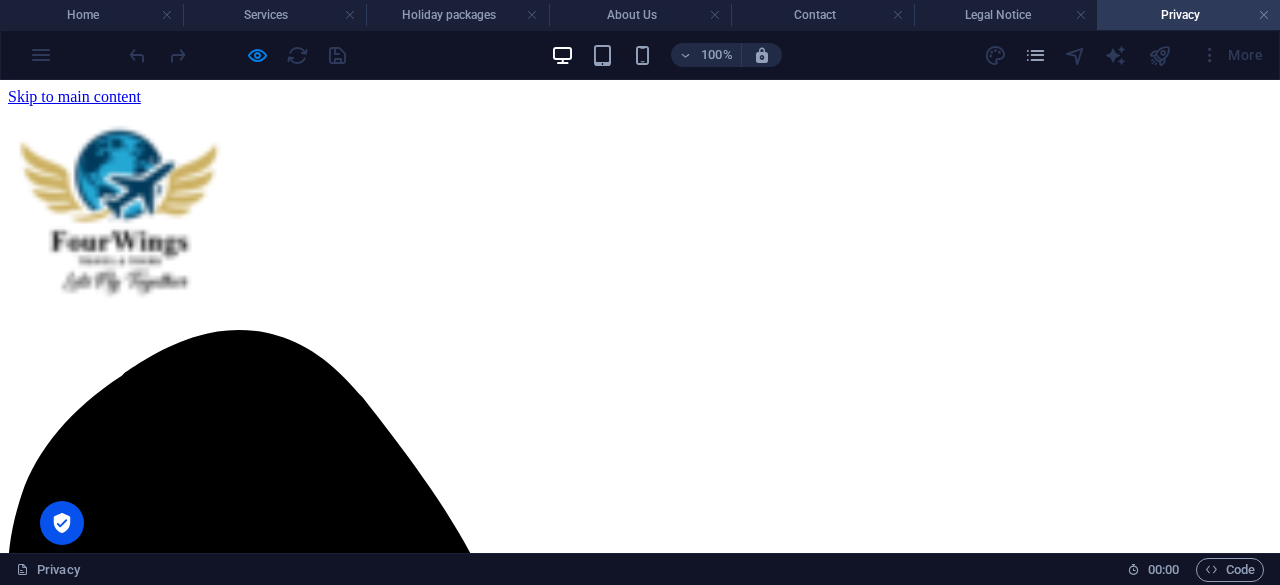 click on "Home" at bounding box center (91, 15) 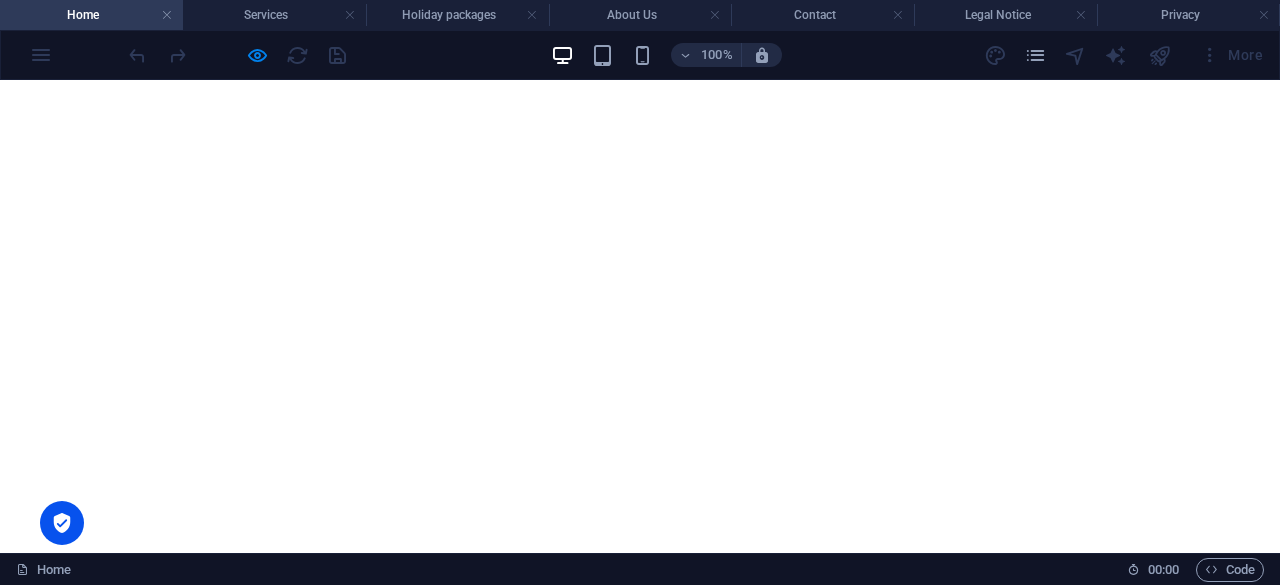 click on "Home" at bounding box center [91, 15] 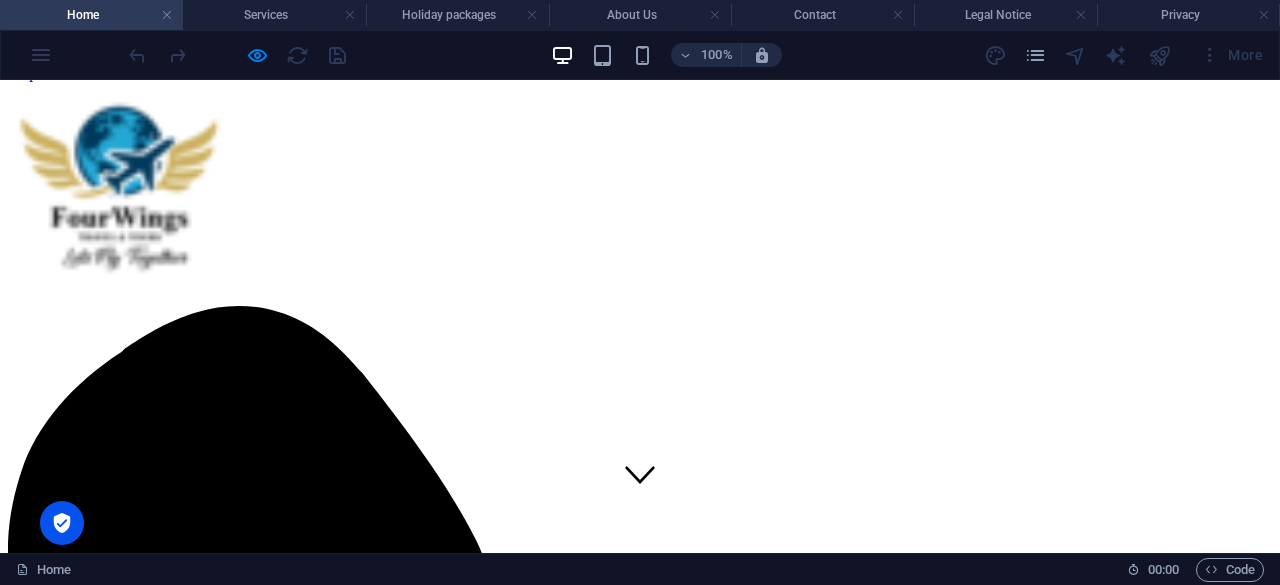 scroll, scrollTop: 0, scrollLeft: 0, axis: both 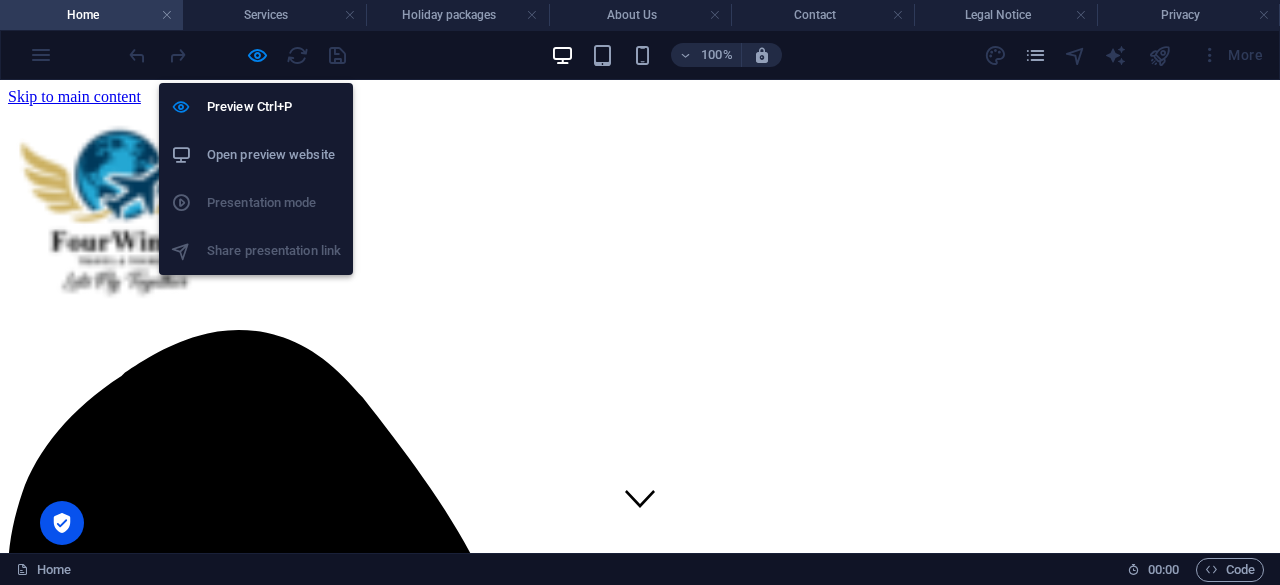 click on "Open preview website" at bounding box center [274, 155] 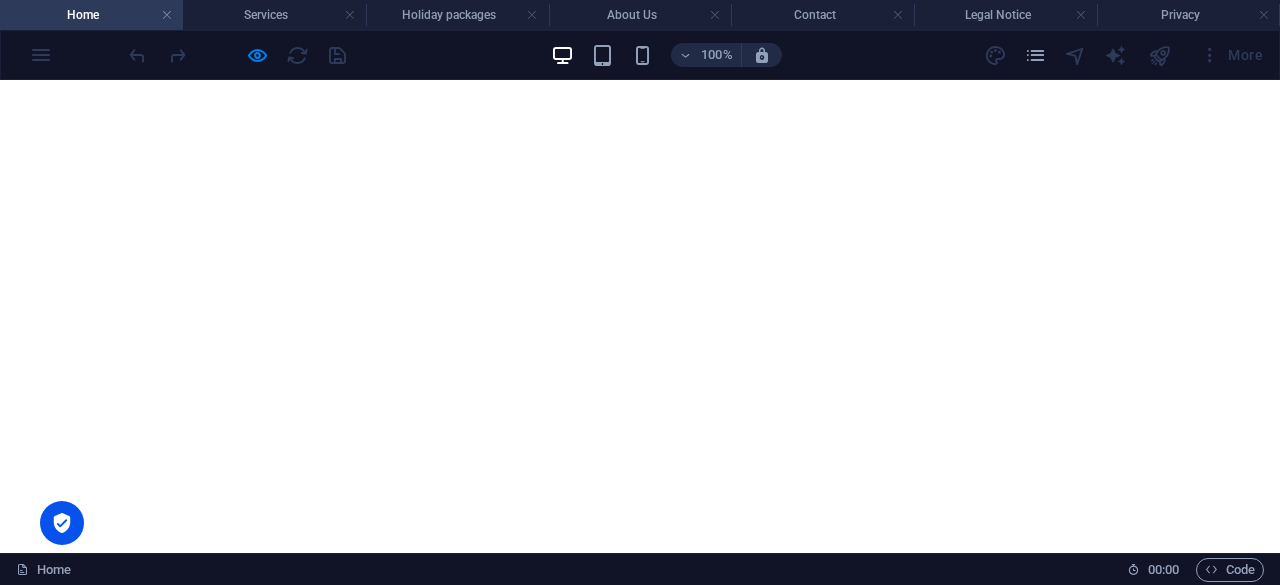 scroll, scrollTop: 1900, scrollLeft: 0, axis: vertical 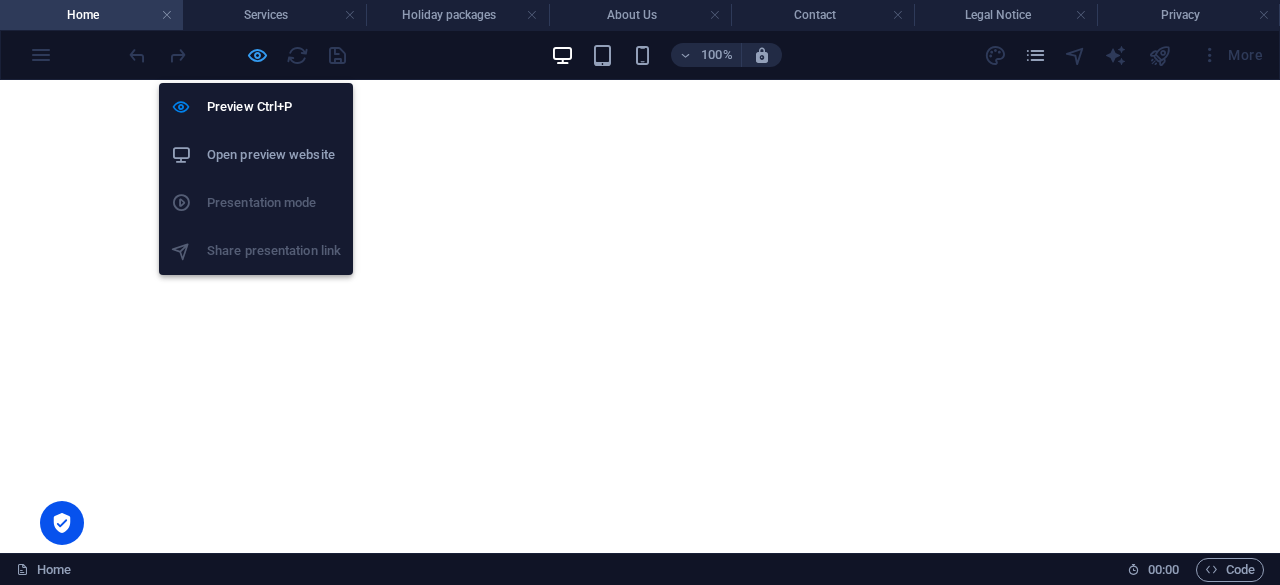 click at bounding box center [257, 55] 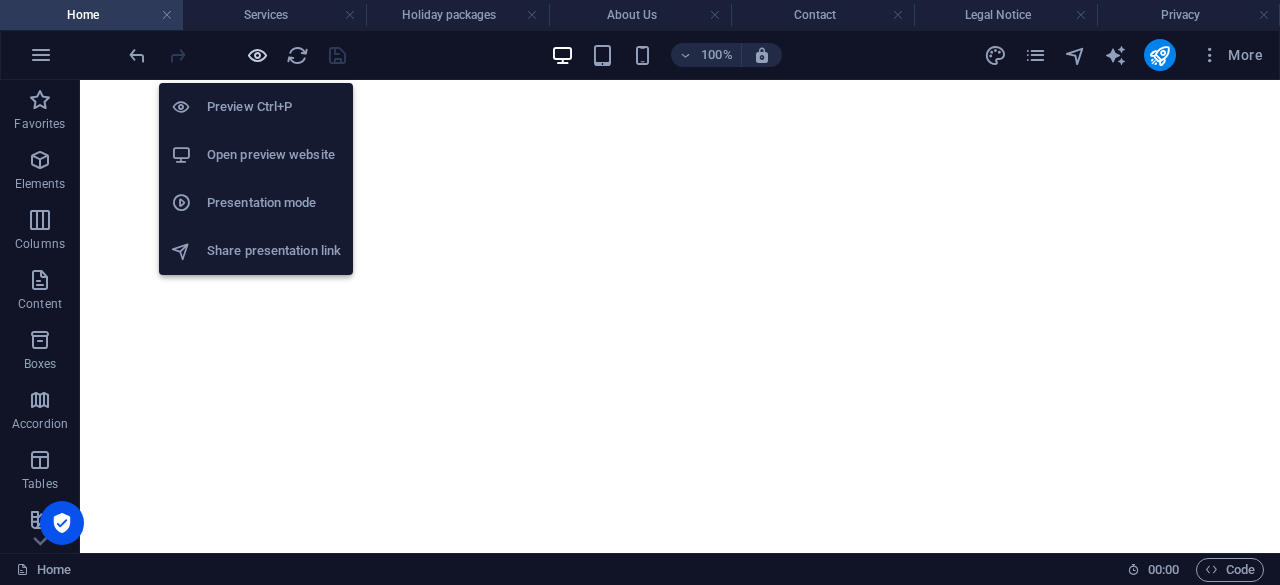 scroll, scrollTop: 1873, scrollLeft: 0, axis: vertical 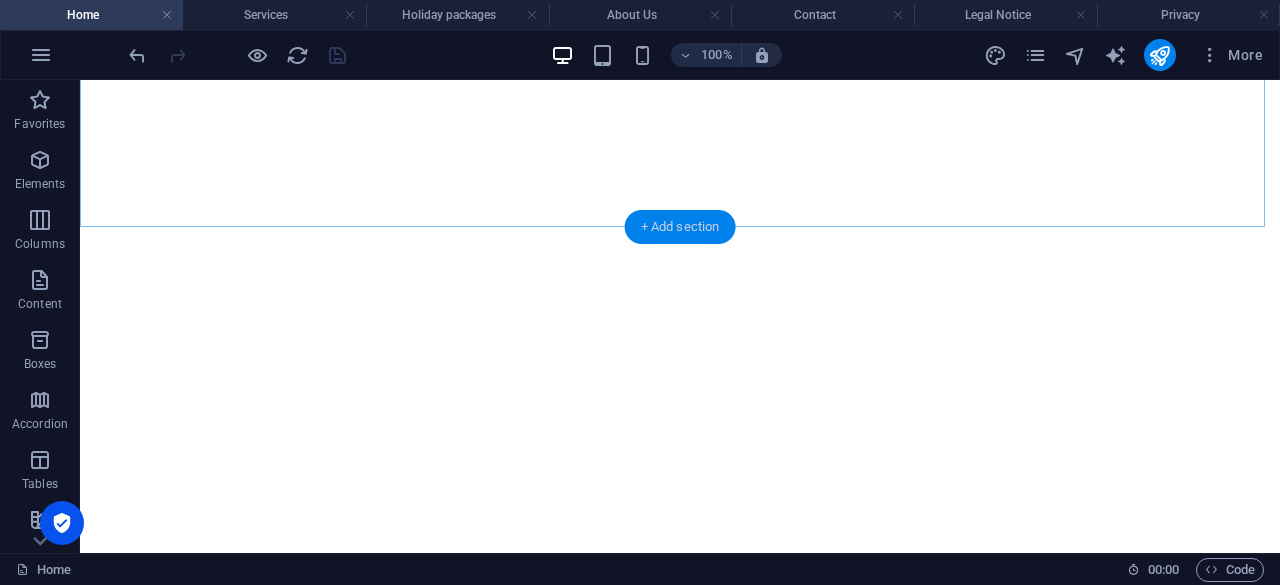 click on "+ Add section" at bounding box center [680, 227] 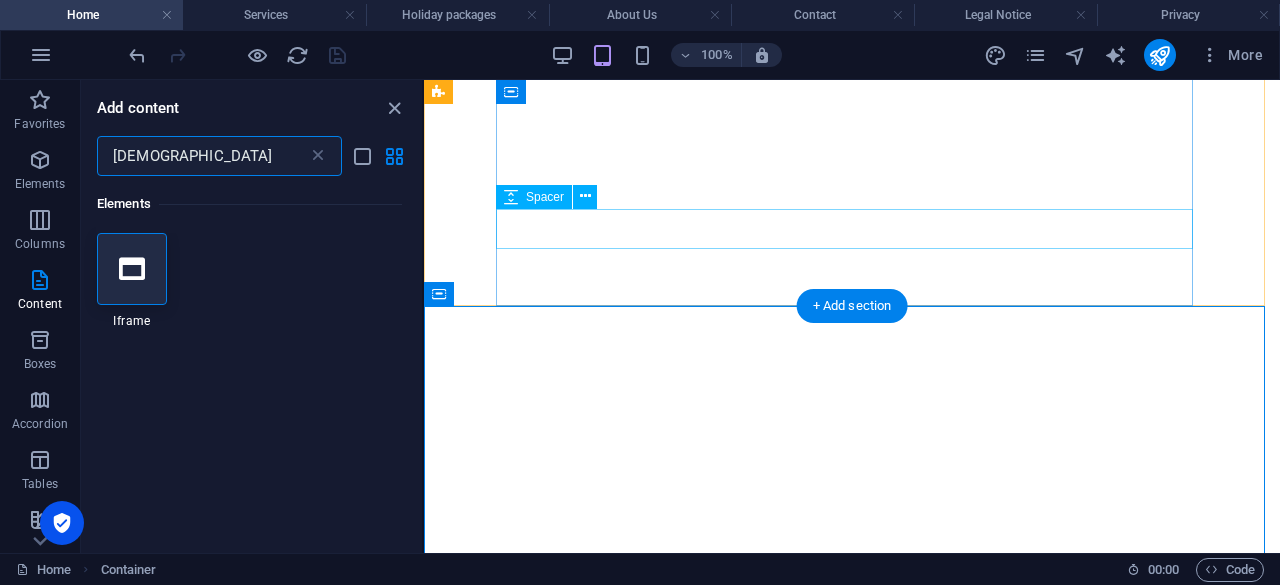 scroll, scrollTop: 1878, scrollLeft: 0, axis: vertical 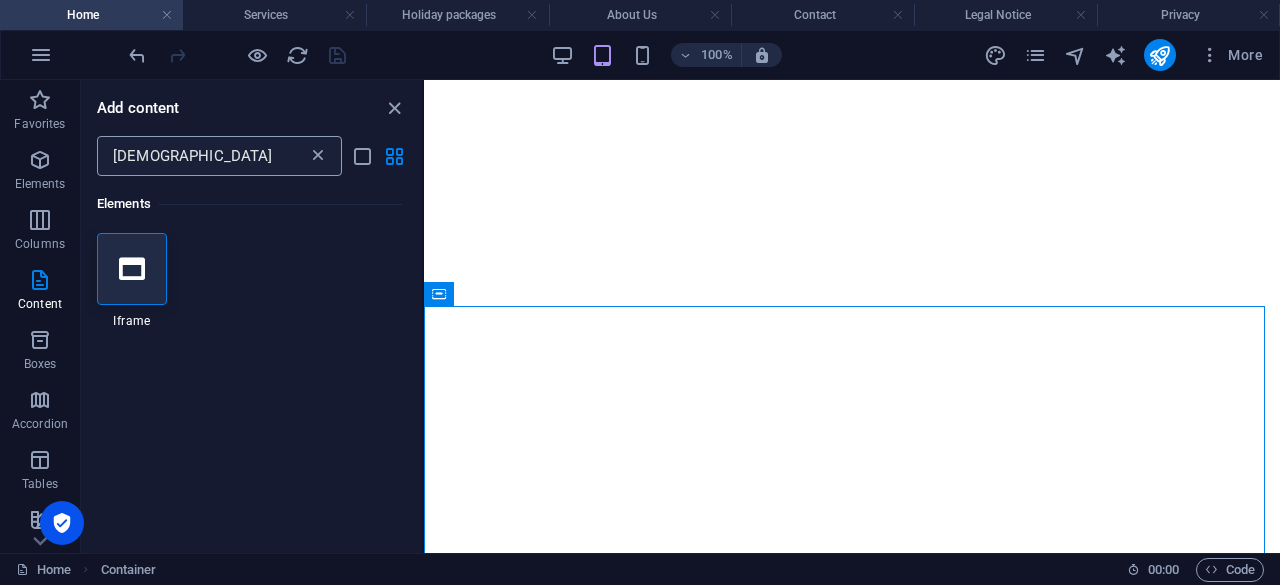 click at bounding box center (318, 156) 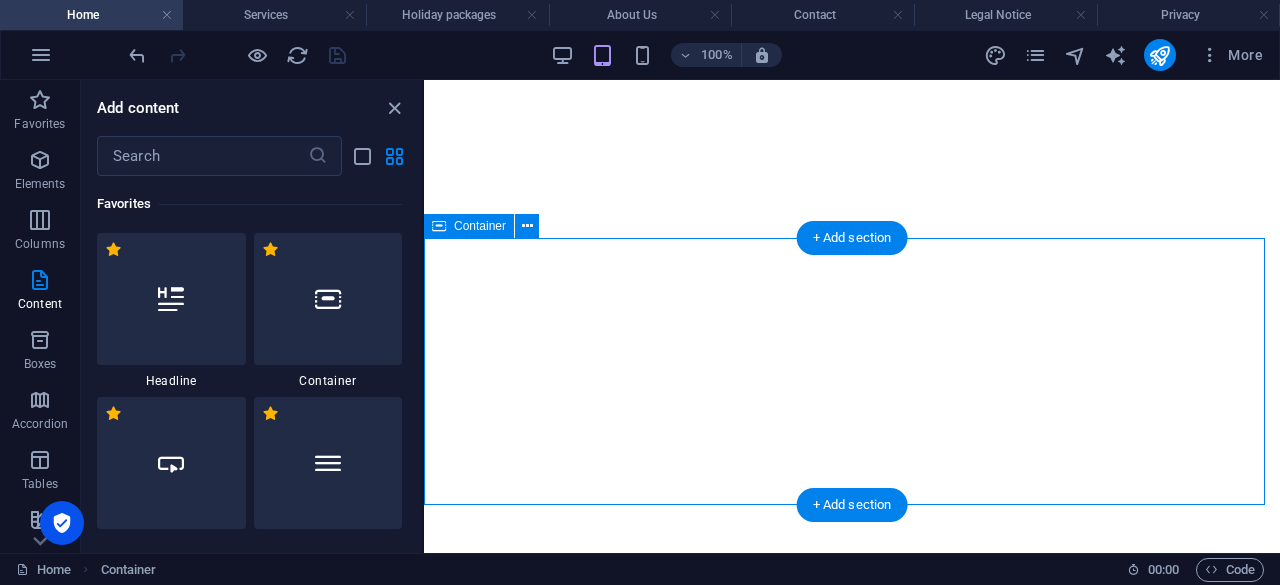 scroll, scrollTop: 1978, scrollLeft: 0, axis: vertical 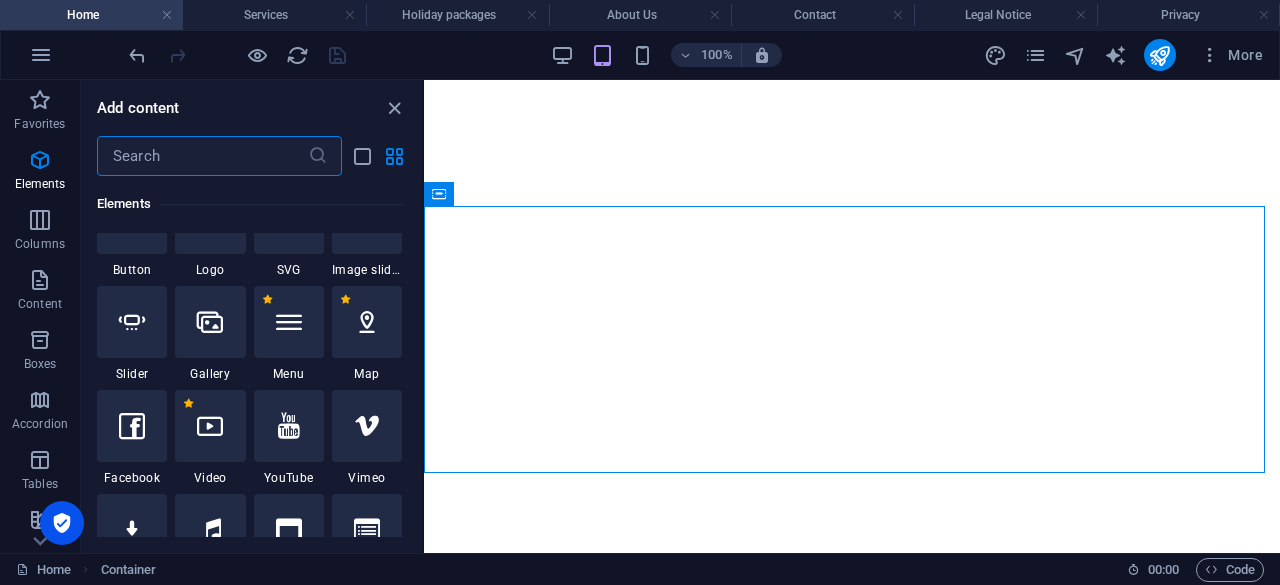 click at bounding box center [202, 156] 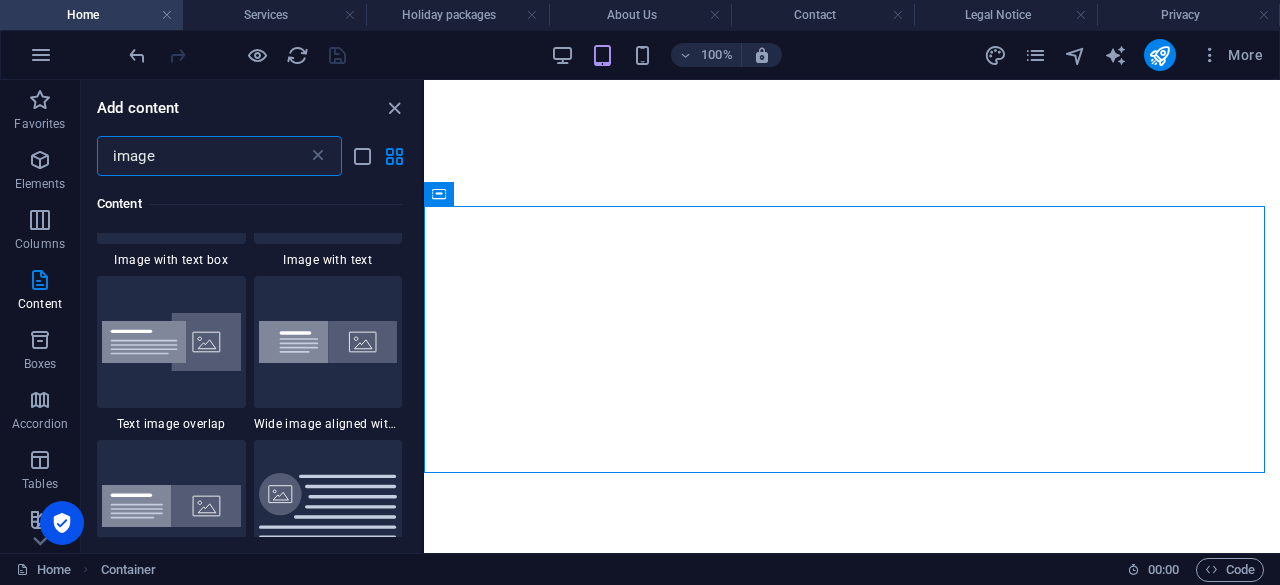 scroll, scrollTop: 300, scrollLeft: 0, axis: vertical 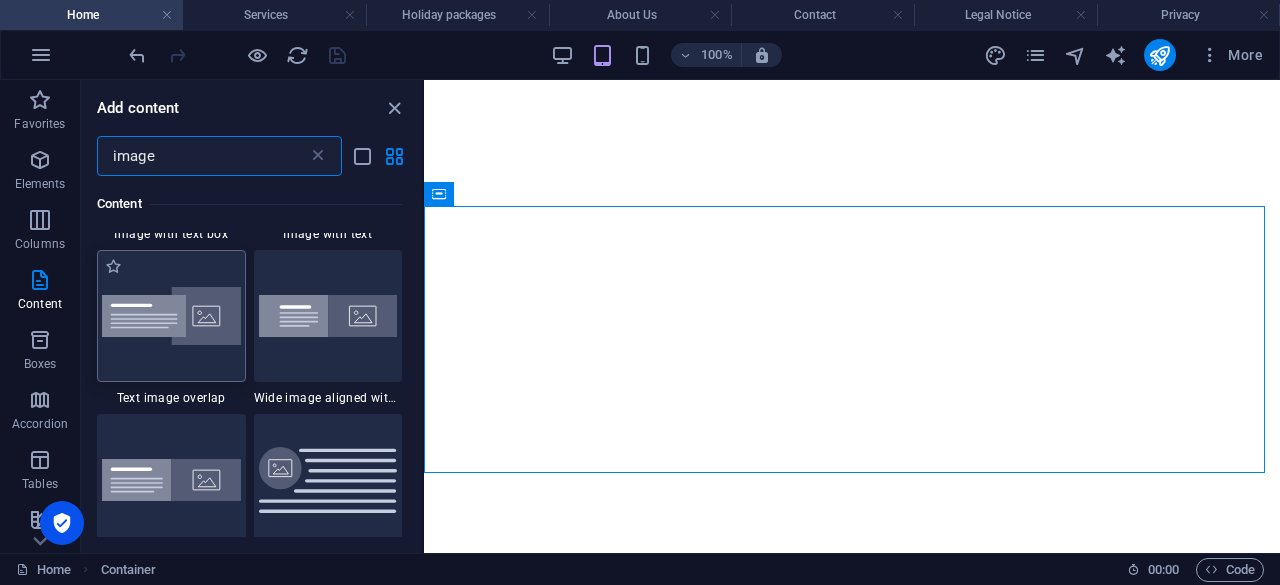 type on "image" 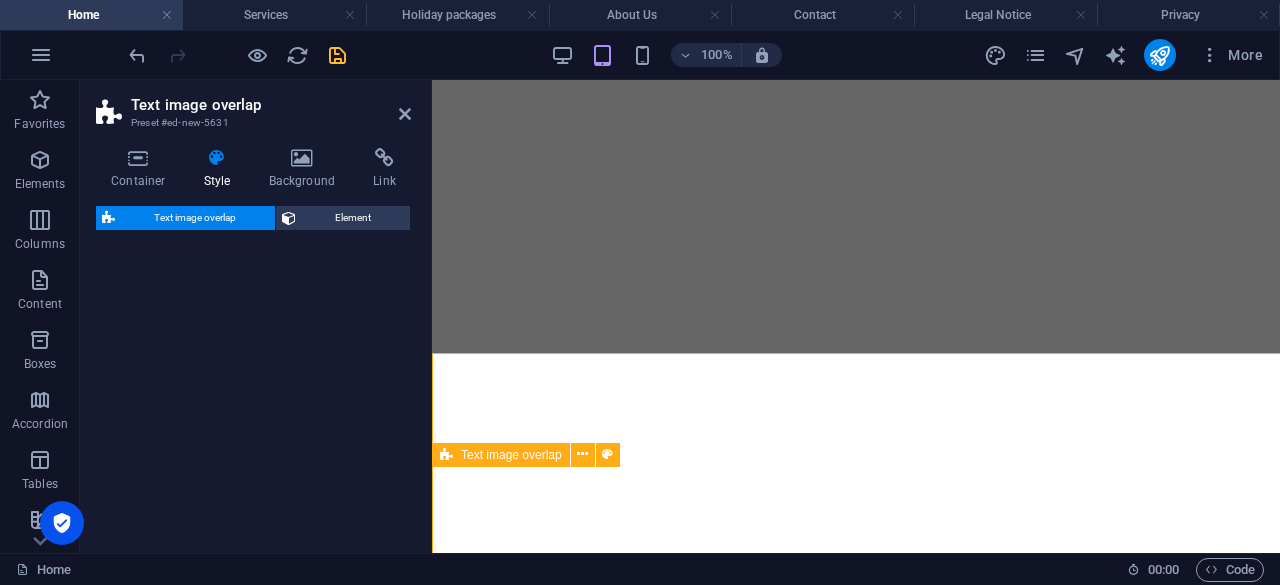 scroll, scrollTop: 1972, scrollLeft: 0, axis: vertical 